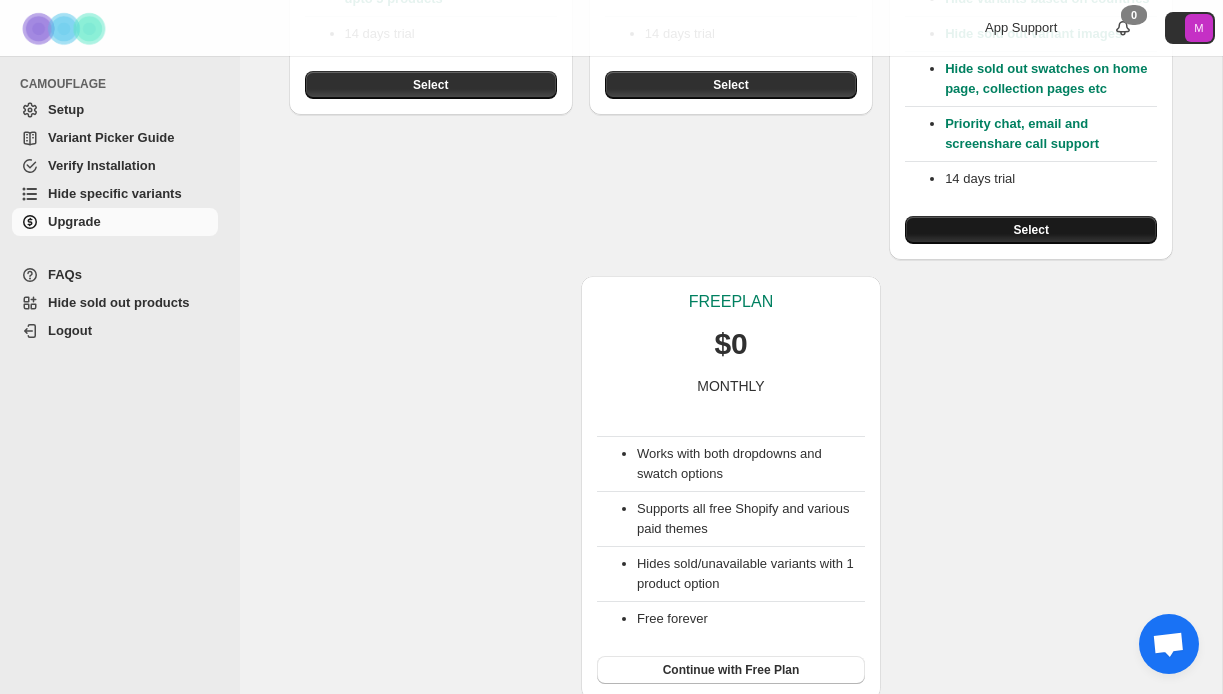 scroll, scrollTop: 483, scrollLeft: 0, axis: vertical 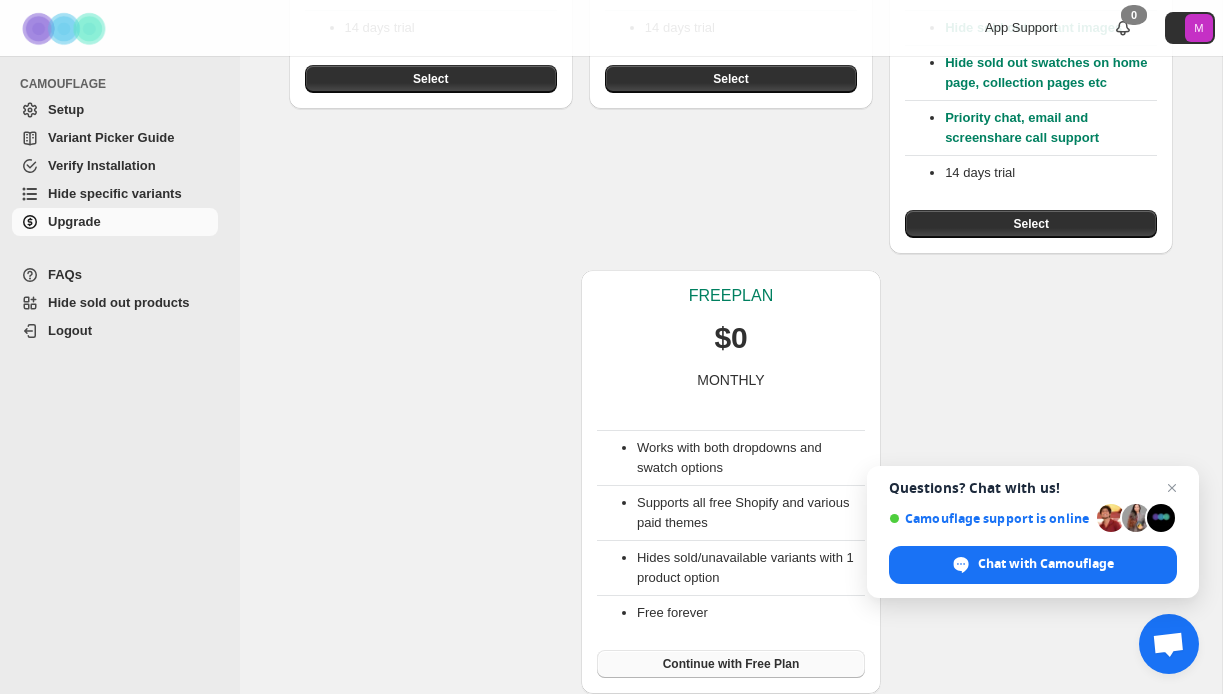 click on "Continue with Free Plan" at bounding box center (731, 664) 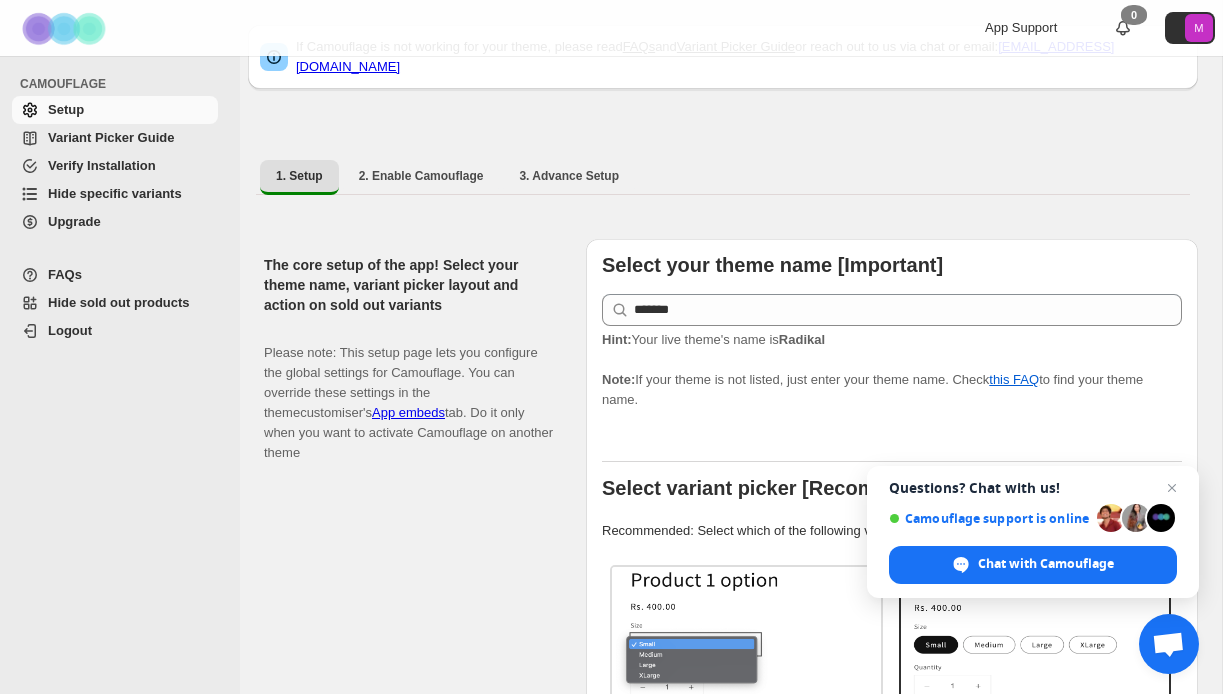 scroll, scrollTop: 277, scrollLeft: 0, axis: vertical 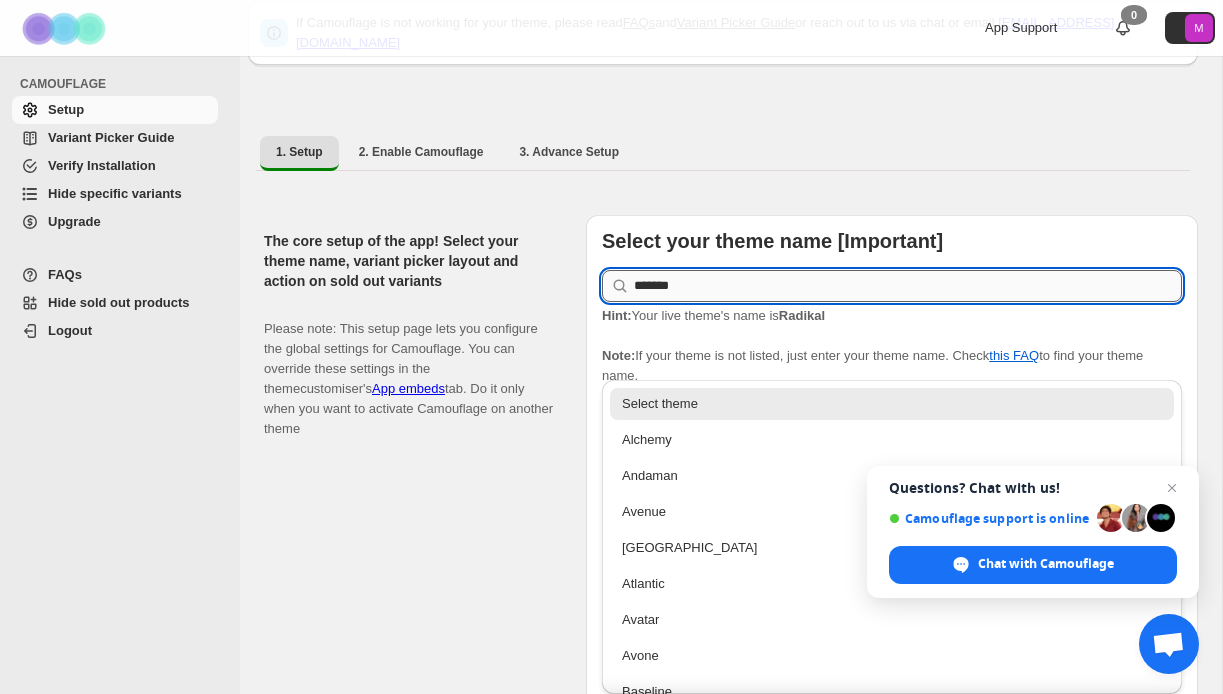click on "*******" at bounding box center (908, 286) 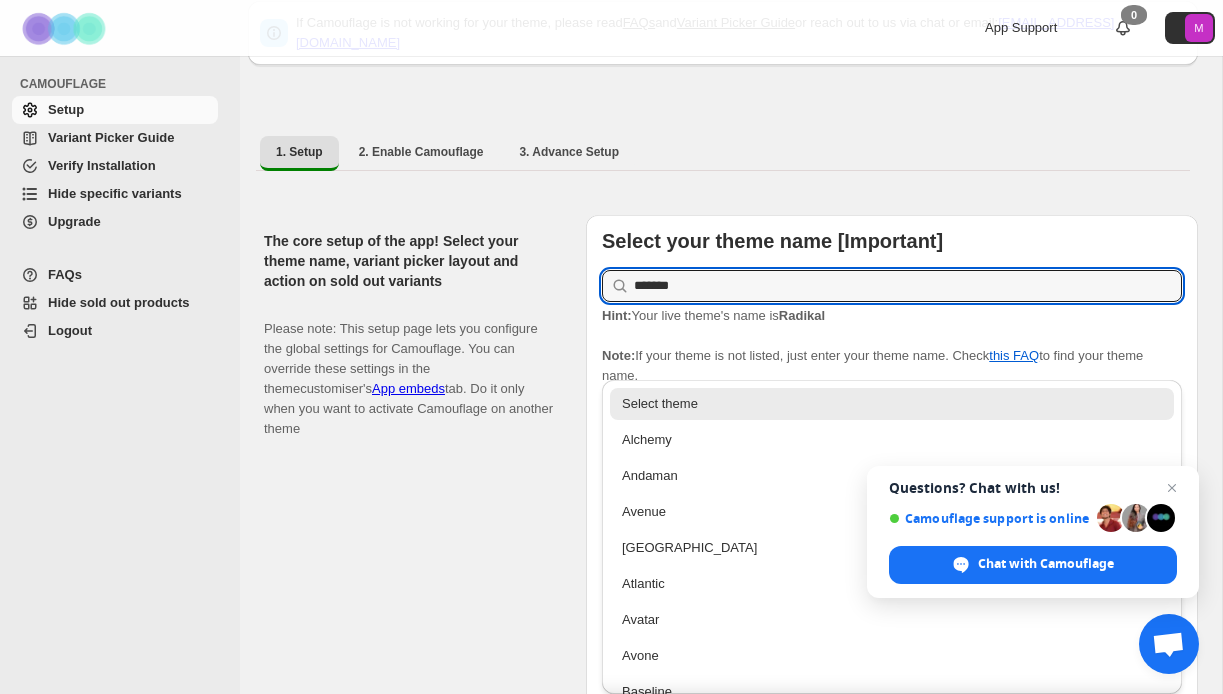 click on "Select your theme name [Important] ******* Hint:  Your live theme's name is  Radikal   Note:  If your theme is not listed, just enter your theme name. Check  this FAQ  to find your theme name. Select variant picker [Recommended] Recommended: Select which of the following variant picker styles match your theme. Select / Dropdowns Buttons / Swatches Swatch and Dropdowns both Detect Automatically Not sure? Check variant picker guide" at bounding box center [892, 650] 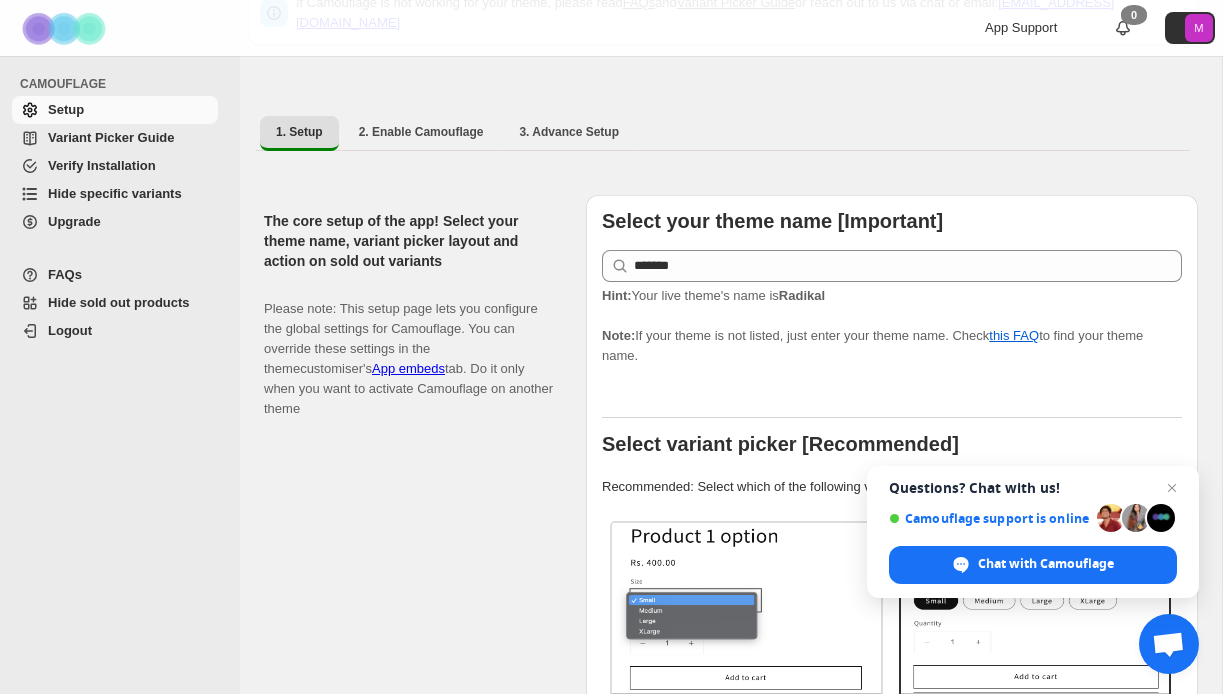scroll, scrollTop: 326, scrollLeft: 0, axis: vertical 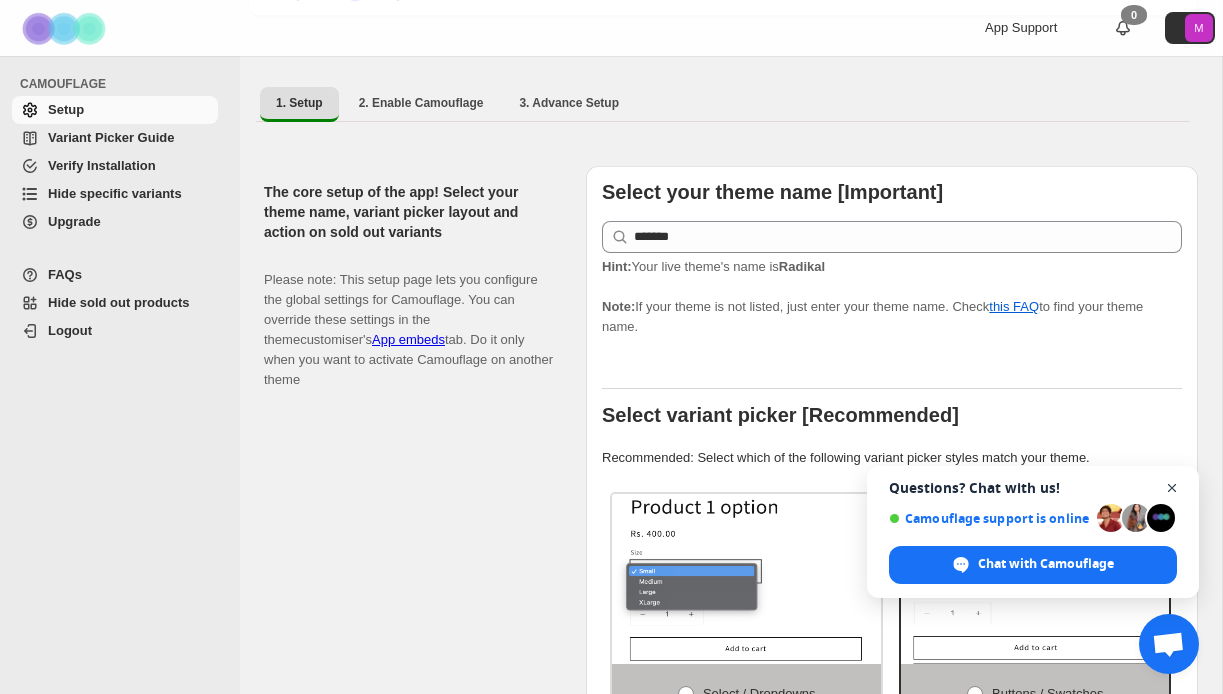 click at bounding box center (1172, 488) 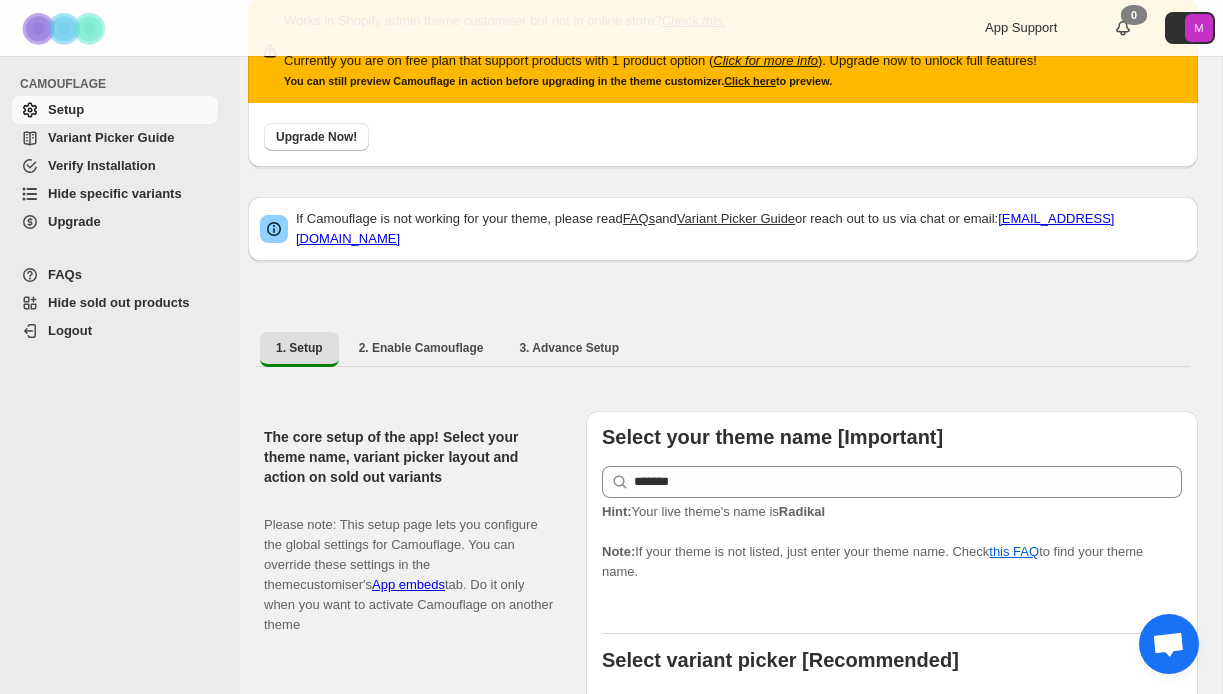 scroll, scrollTop: 67, scrollLeft: 0, axis: vertical 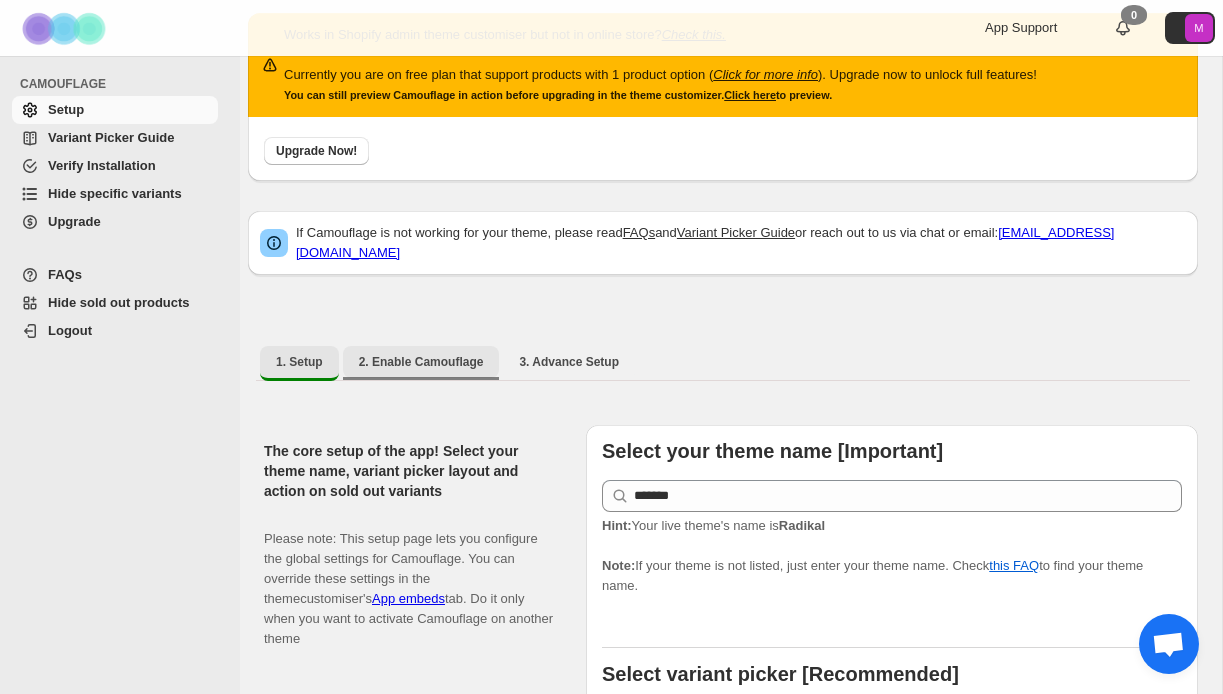 click on "2. Enable Camouflage" at bounding box center (421, 362) 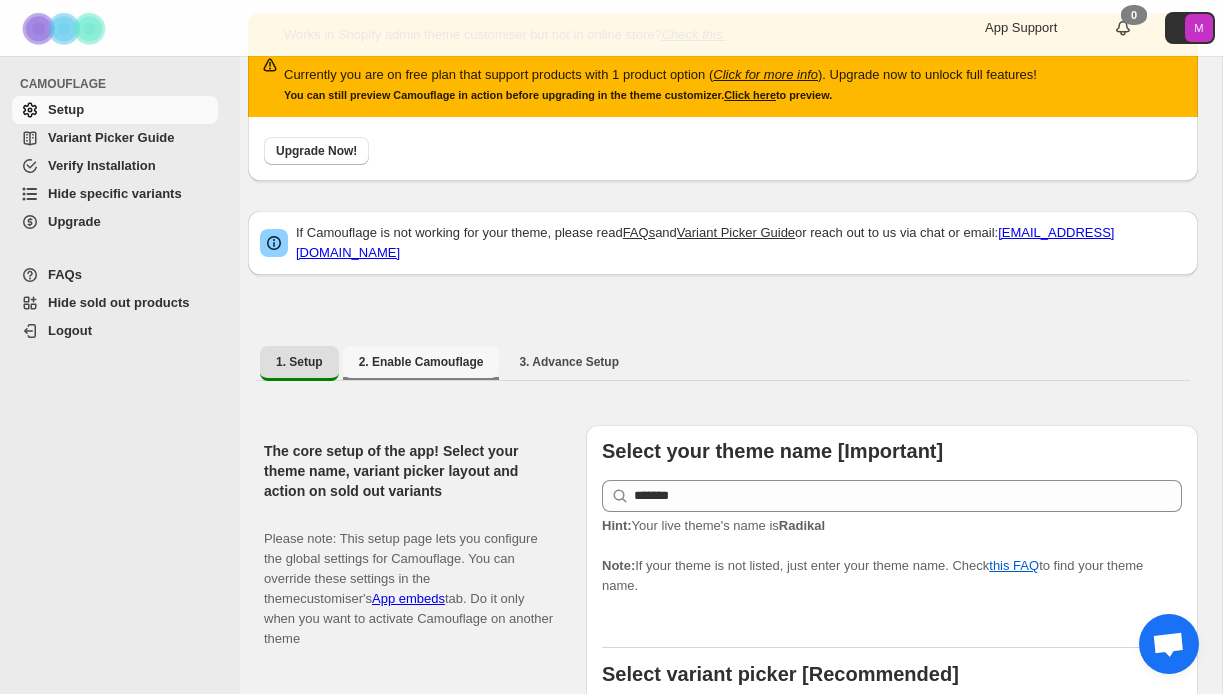 select on "**********" 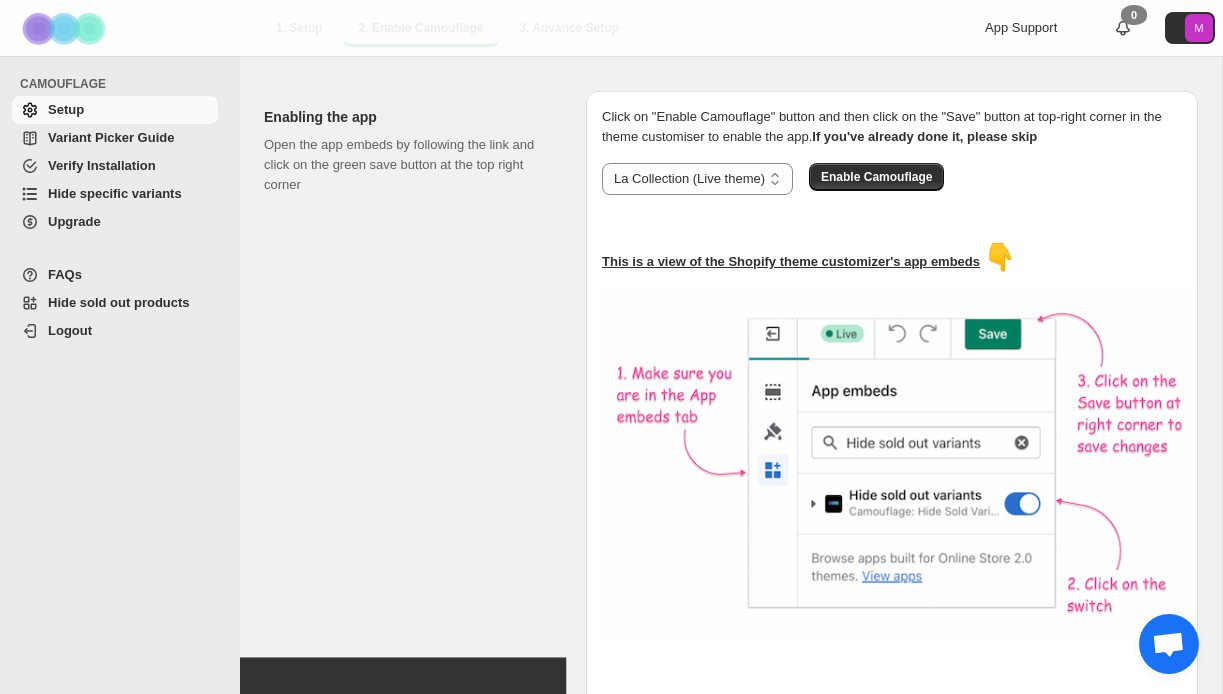 scroll, scrollTop: 403, scrollLeft: 0, axis: vertical 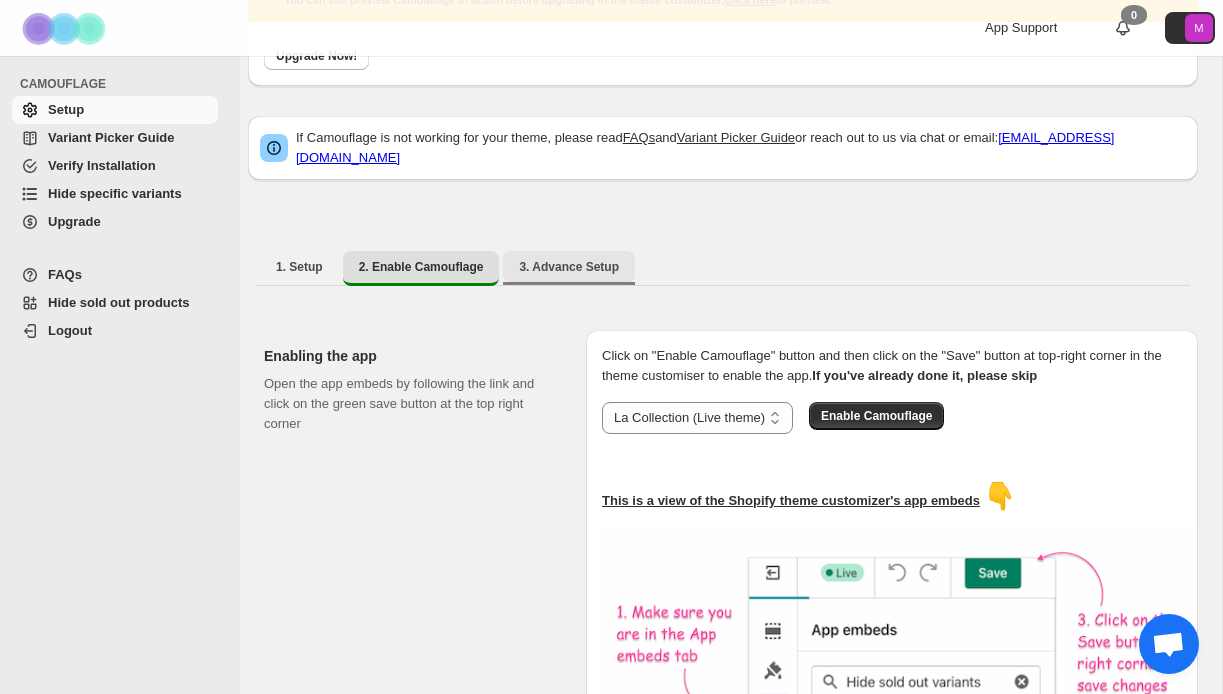 click on "3. Advance Setup" at bounding box center (569, 267) 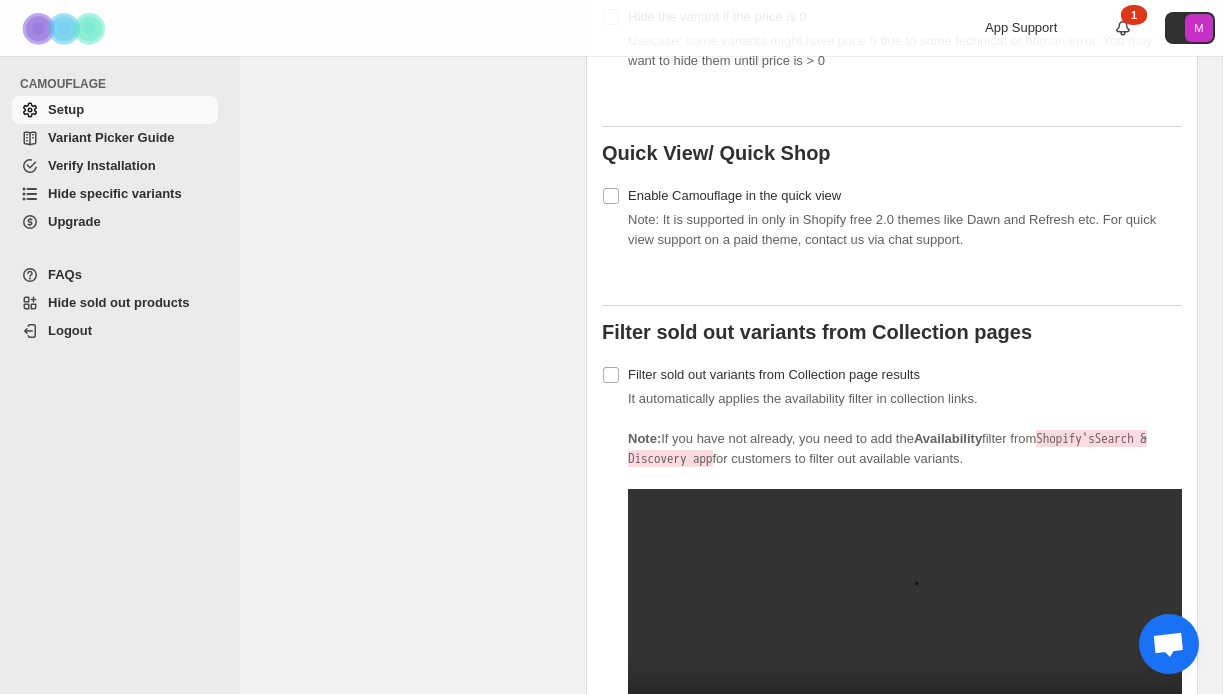 scroll, scrollTop: 1566, scrollLeft: 0, axis: vertical 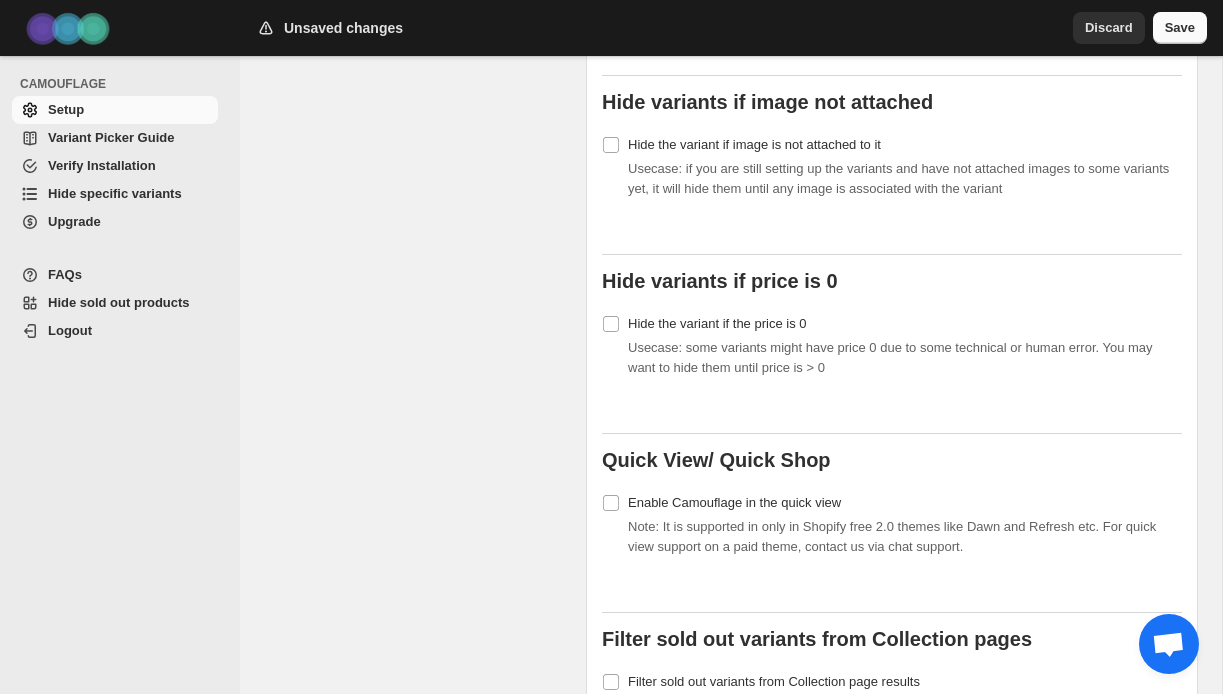 click on "Save" at bounding box center (1180, 28) 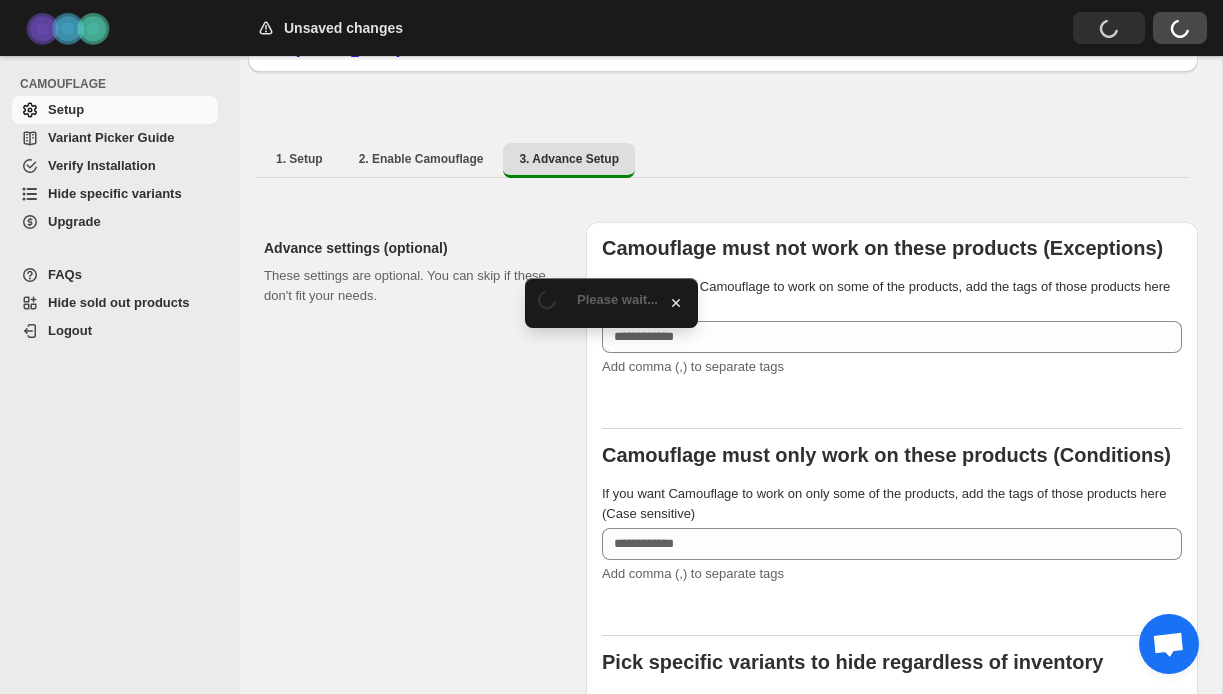 scroll, scrollTop: 0, scrollLeft: 0, axis: both 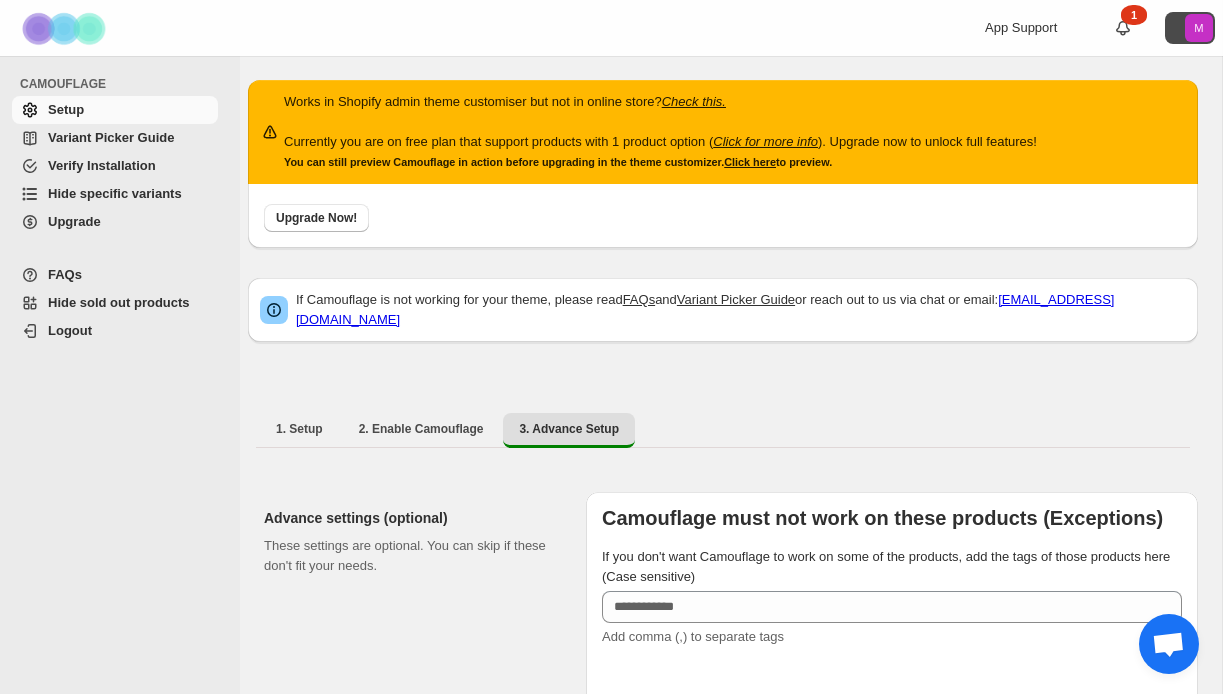 click on "M" 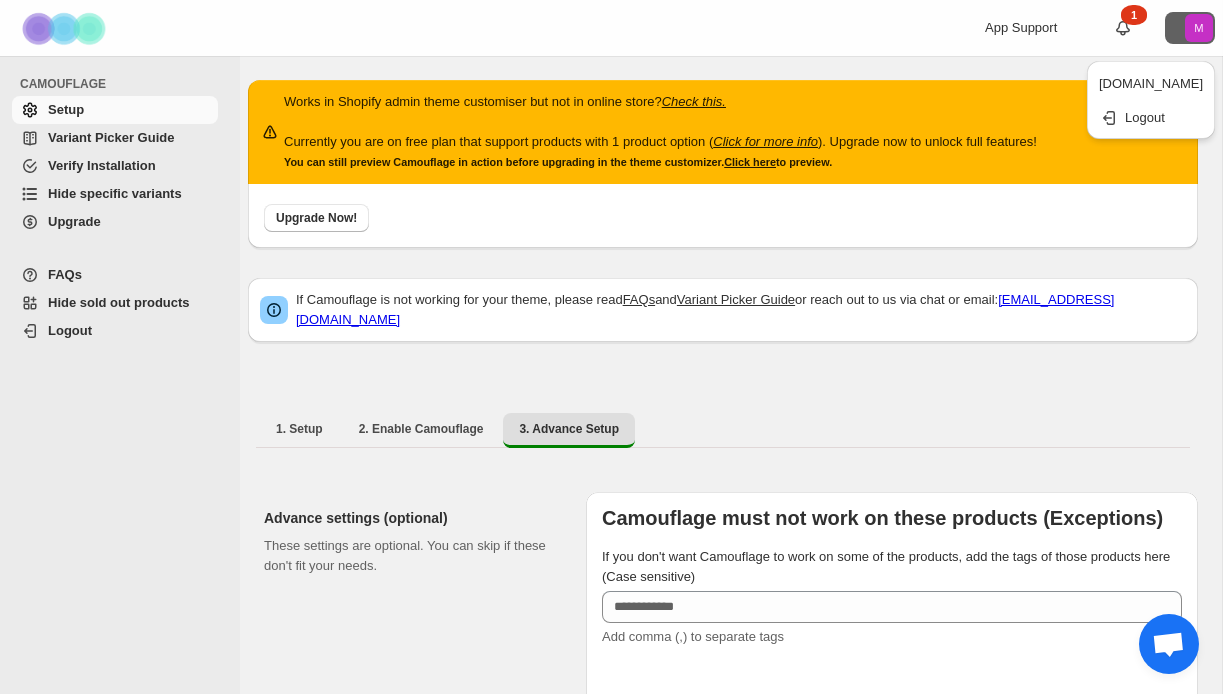 click on "App Support 1 M" at bounding box center (1038, 28) 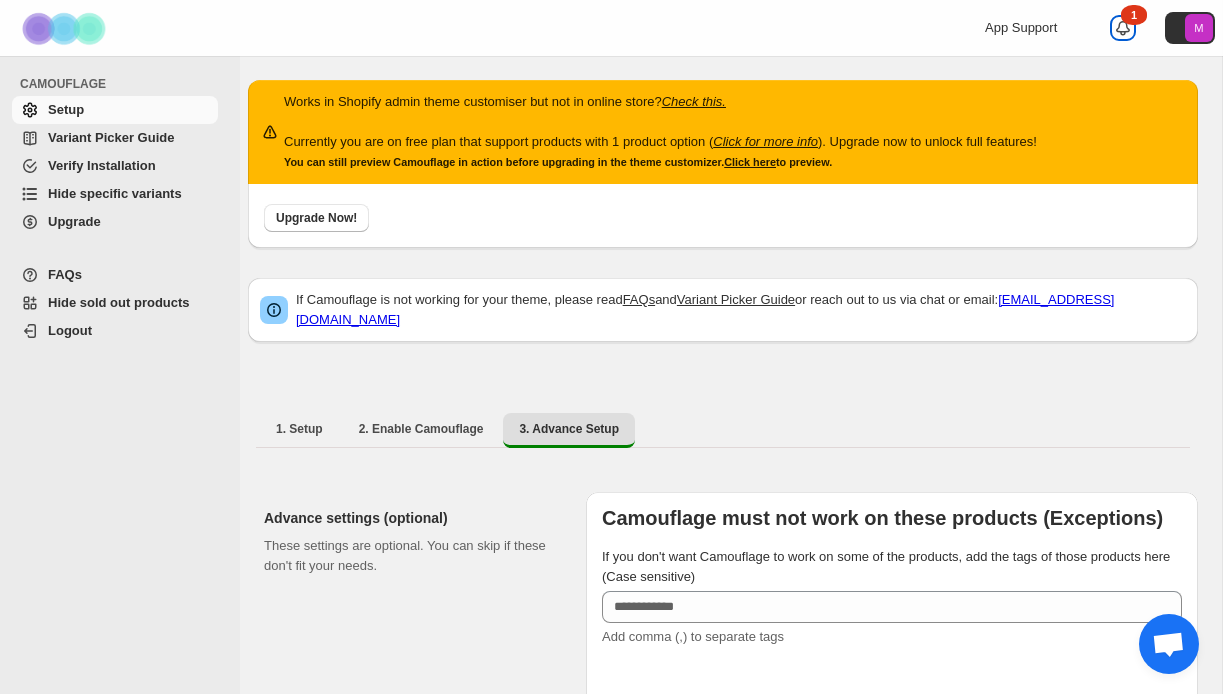 click 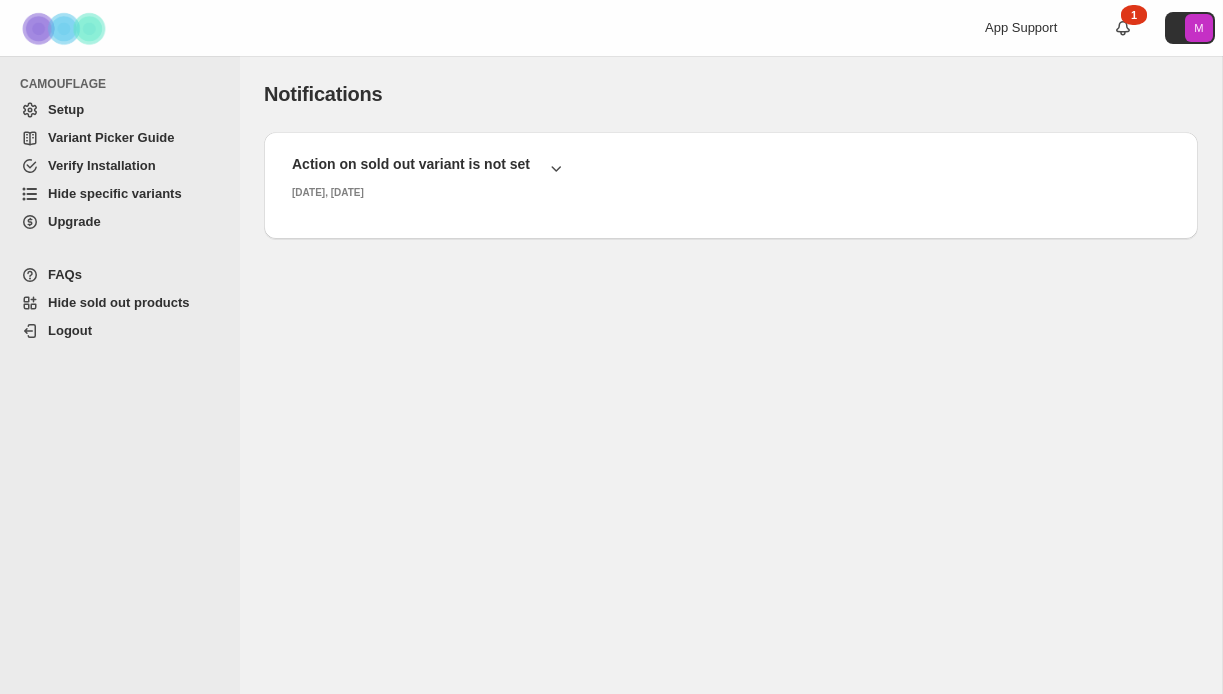 scroll, scrollTop: 0, scrollLeft: 0, axis: both 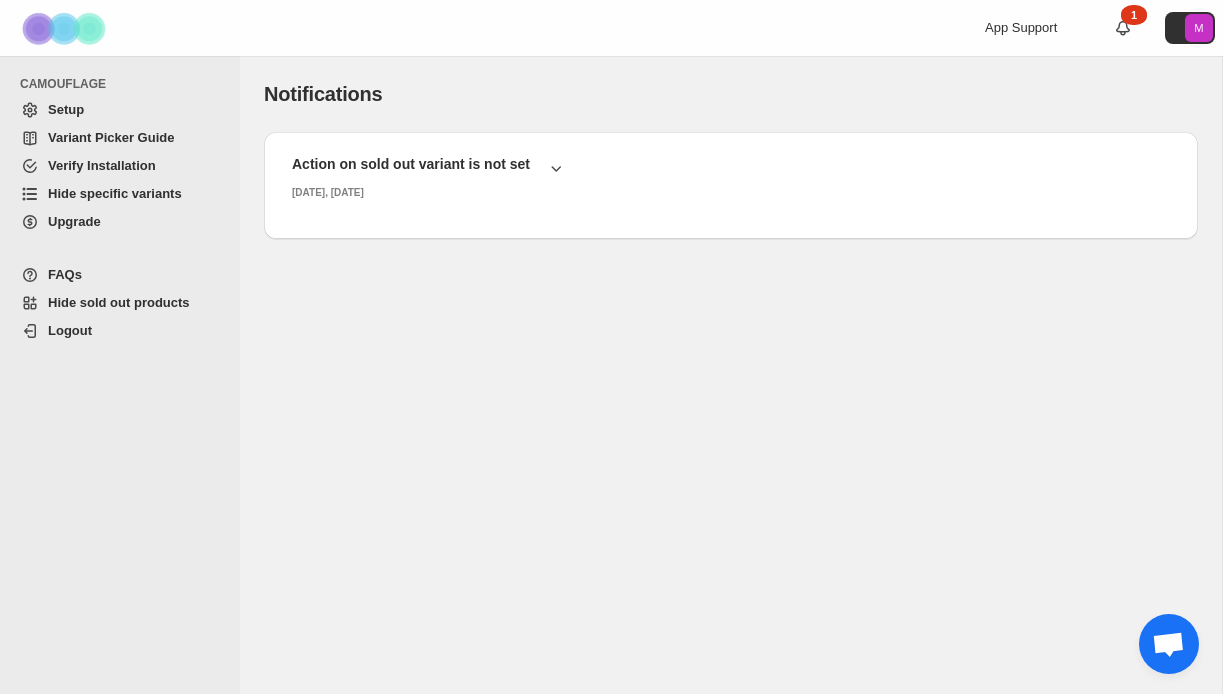 click on "Setup" at bounding box center (66, 109) 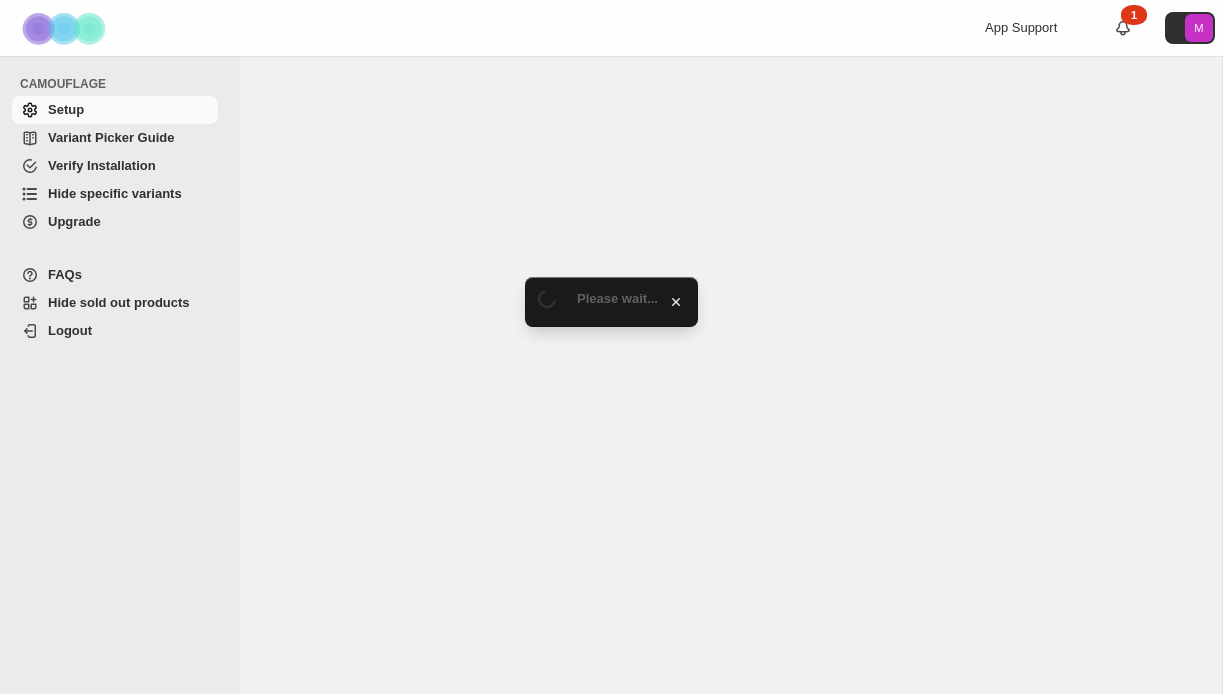 scroll, scrollTop: 0, scrollLeft: 0, axis: both 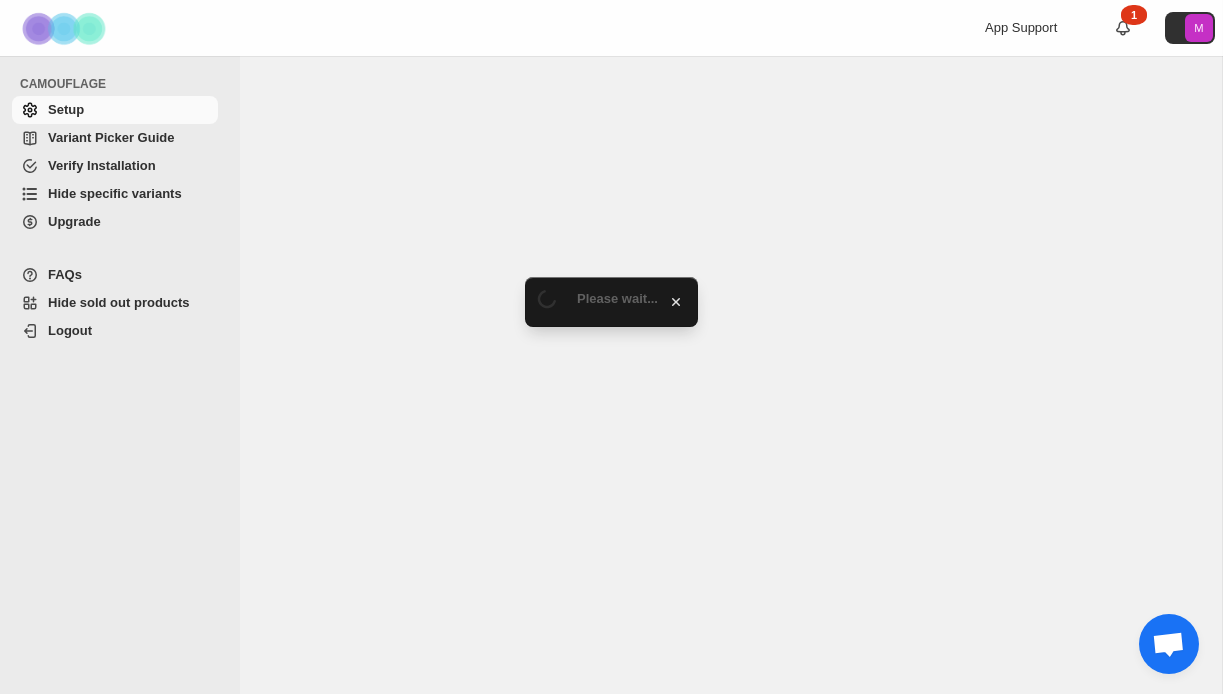 click on "Verify Installation" at bounding box center (102, 165) 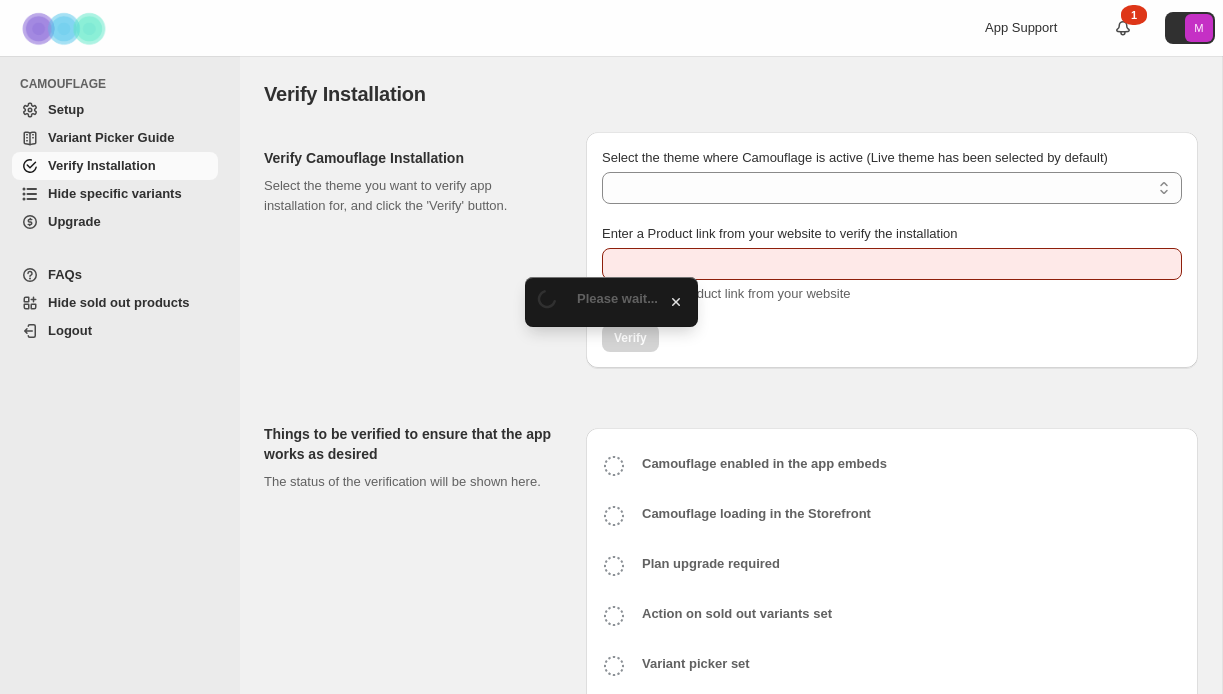 scroll, scrollTop: 0, scrollLeft: 0, axis: both 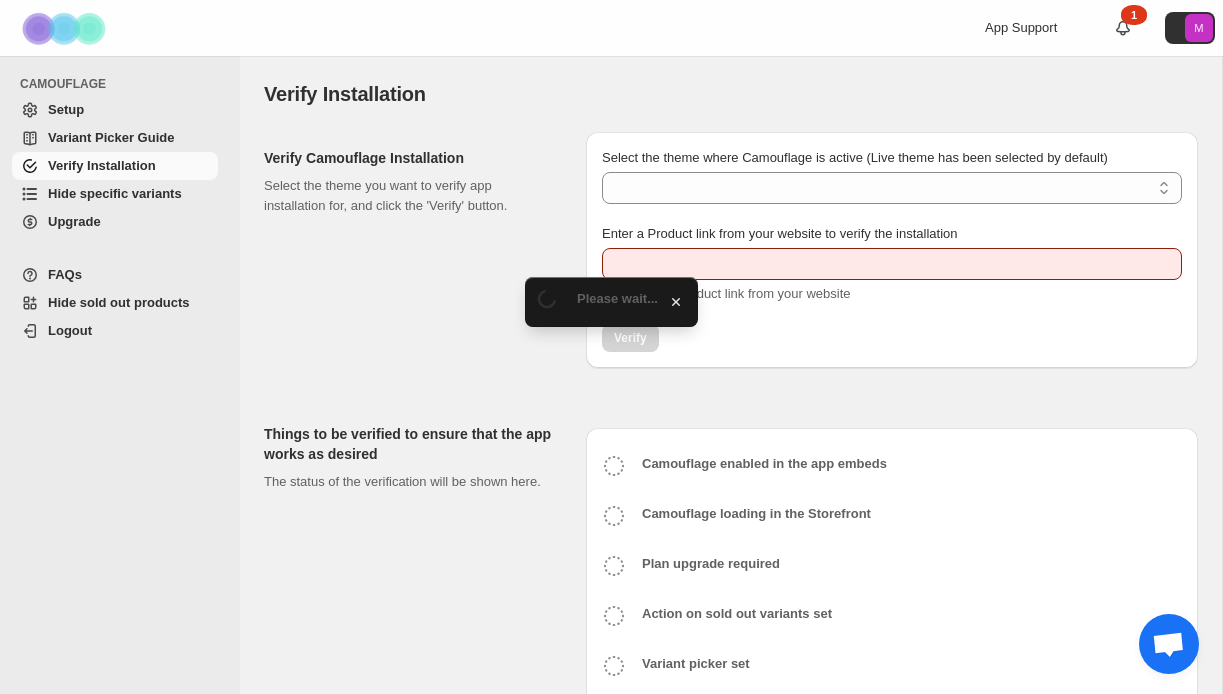 type on "**********" 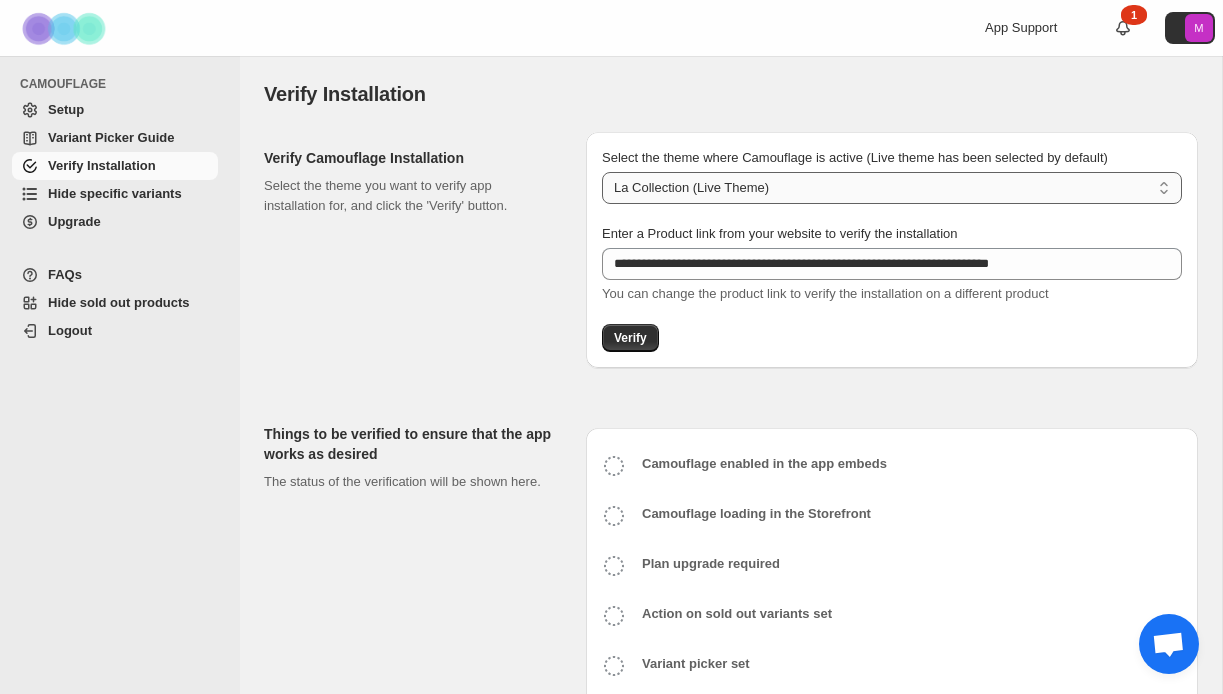click on "**********" at bounding box center [892, 188] 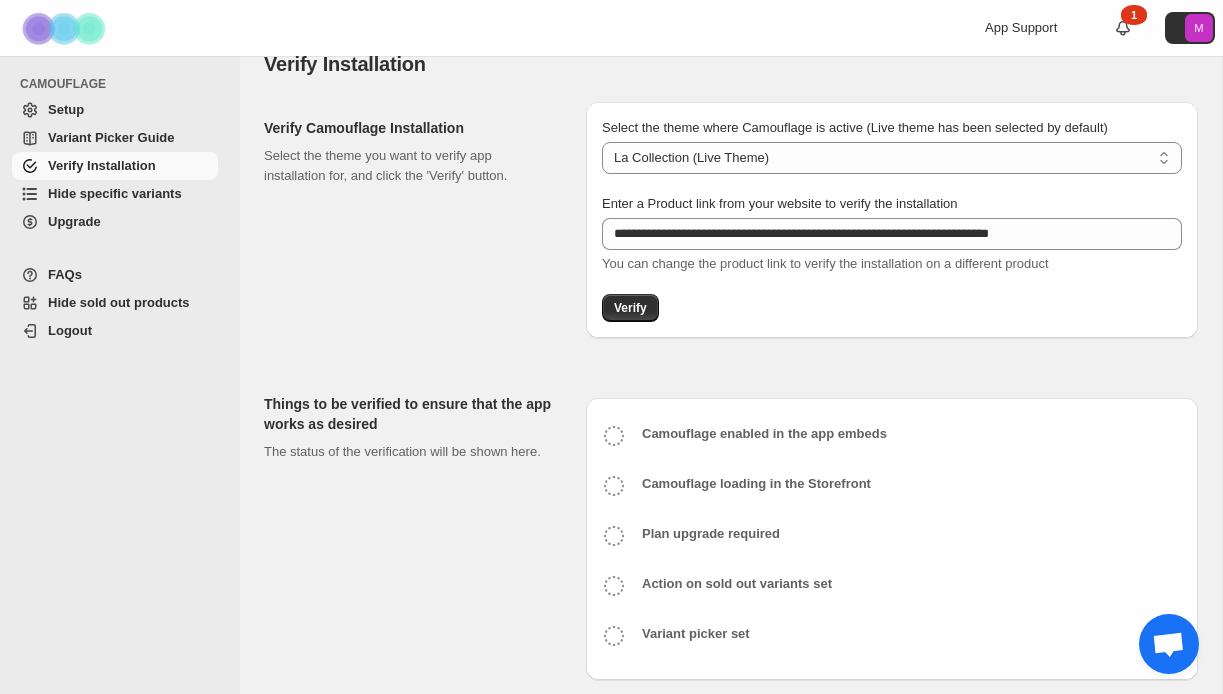 scroll, scrollTop: 33, scrollLeft: 0, axis: vertical 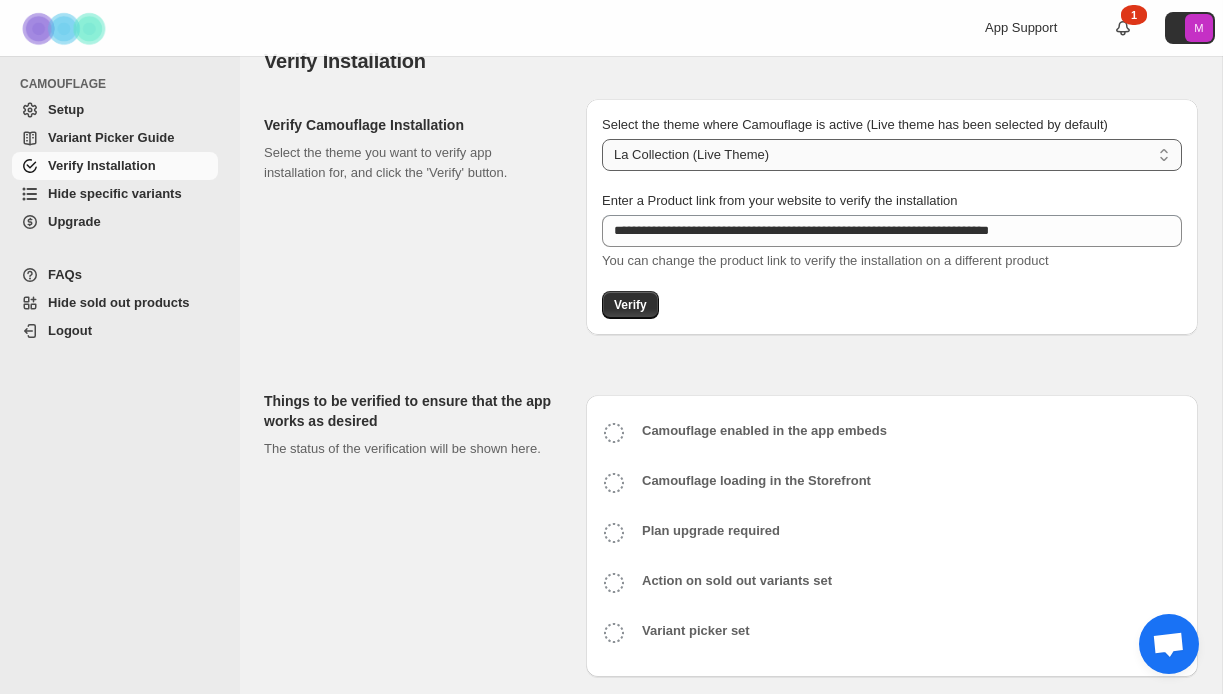 click on "**********" at bounding box center [892, 155] 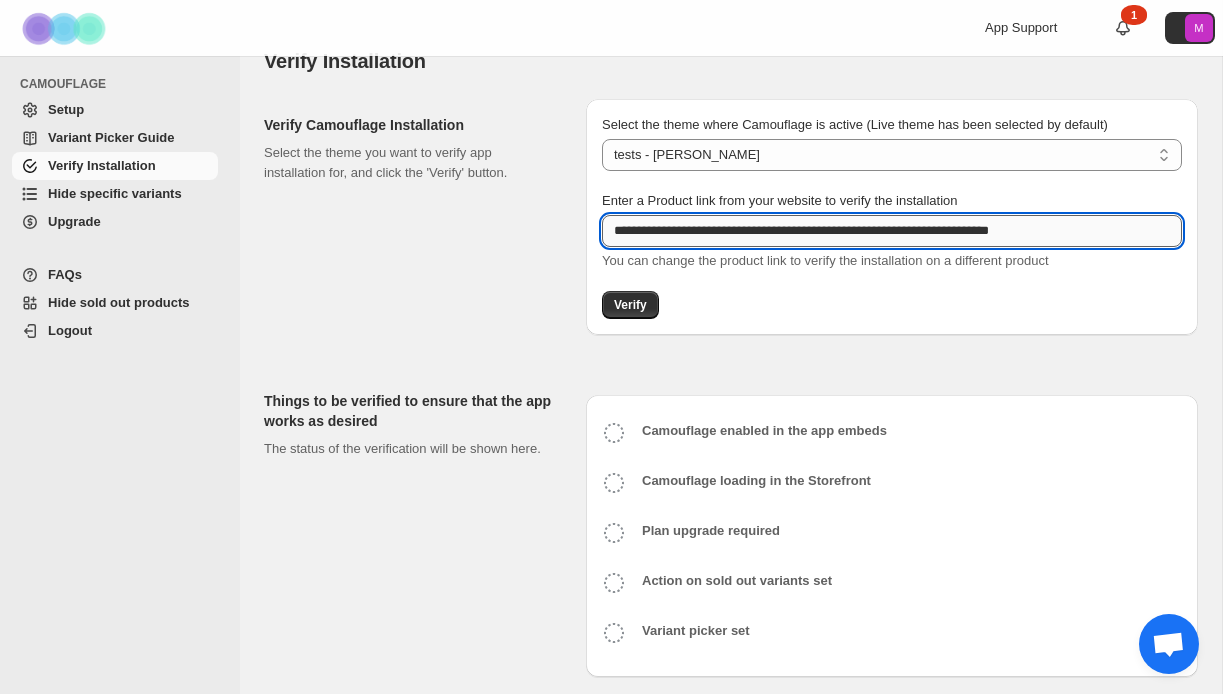 click on "**********" at bounding box center [892, 231] 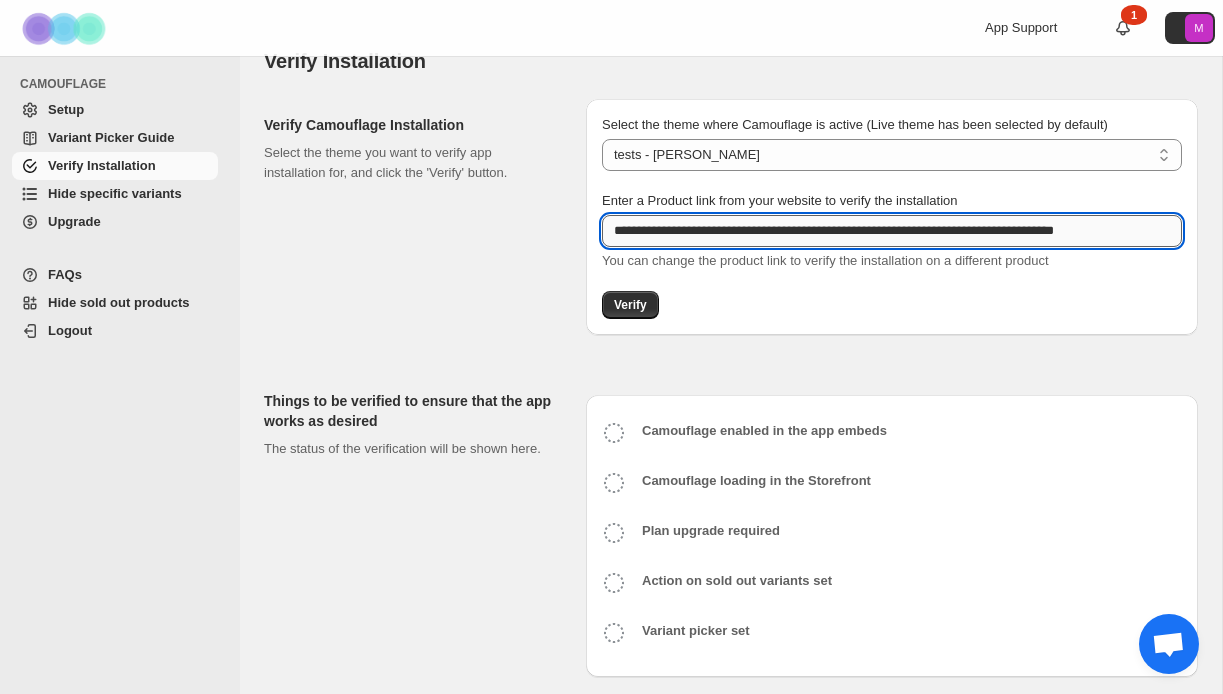 scroll, scrollTop: 0, scrollLeft: 9, axis: horizontal 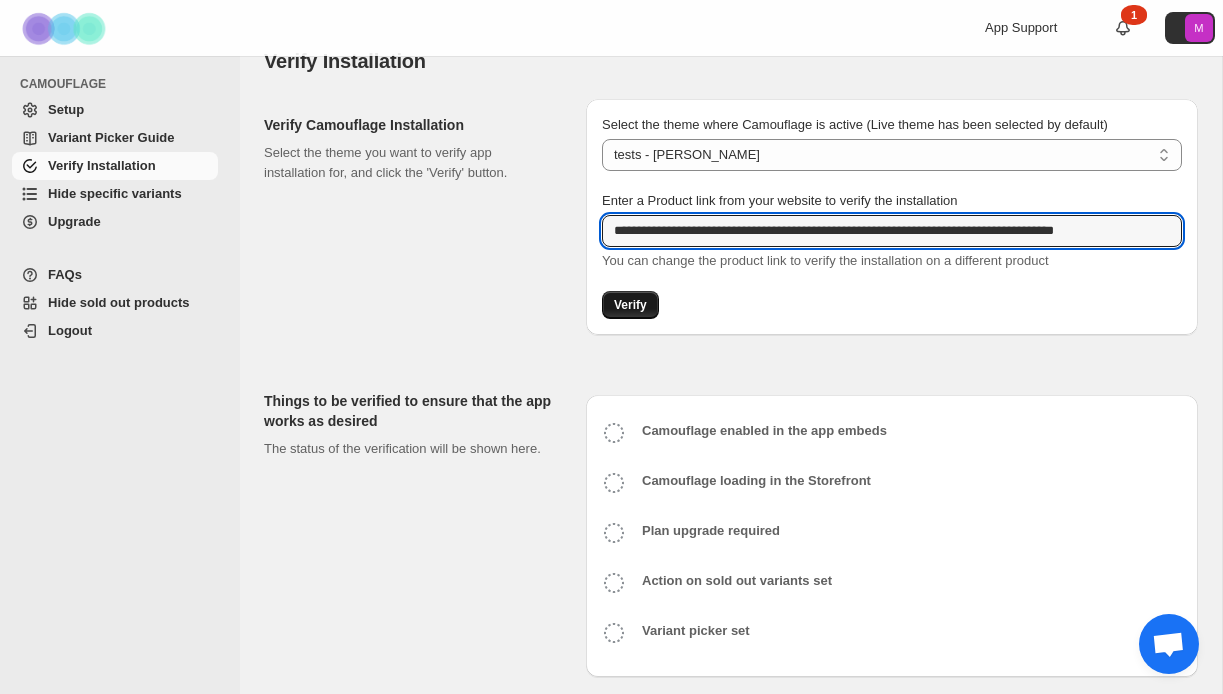 type on "**********" 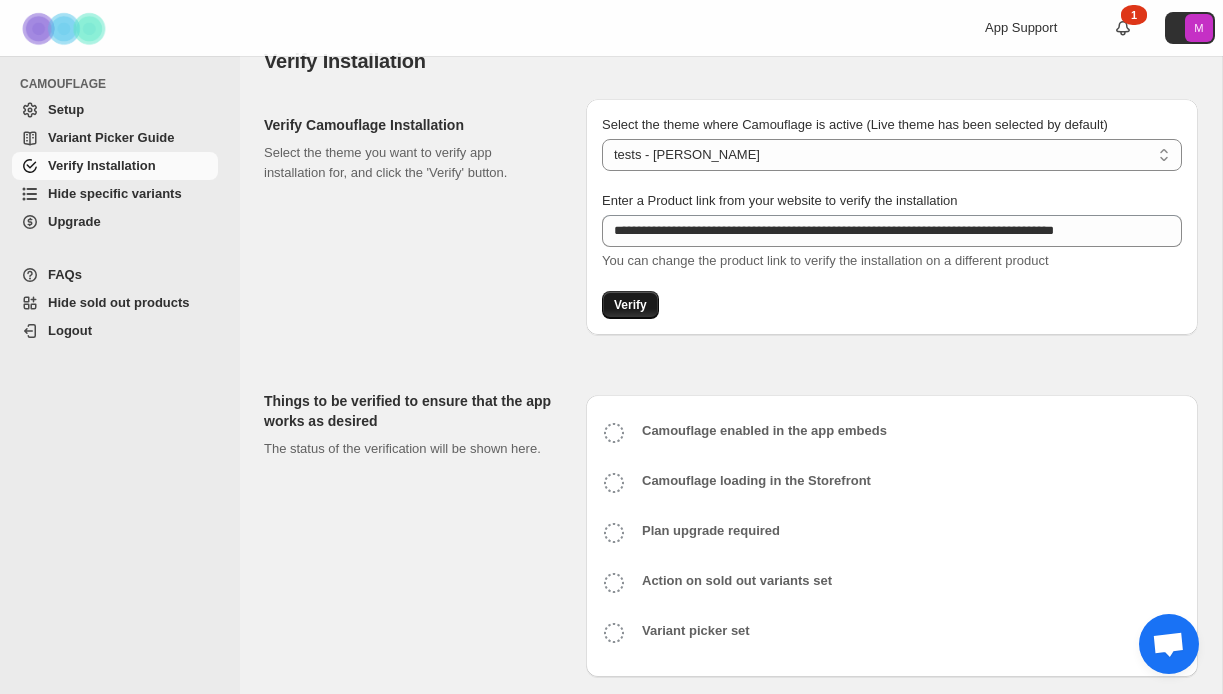 click on "Verify" at bounding box center (630, 305) 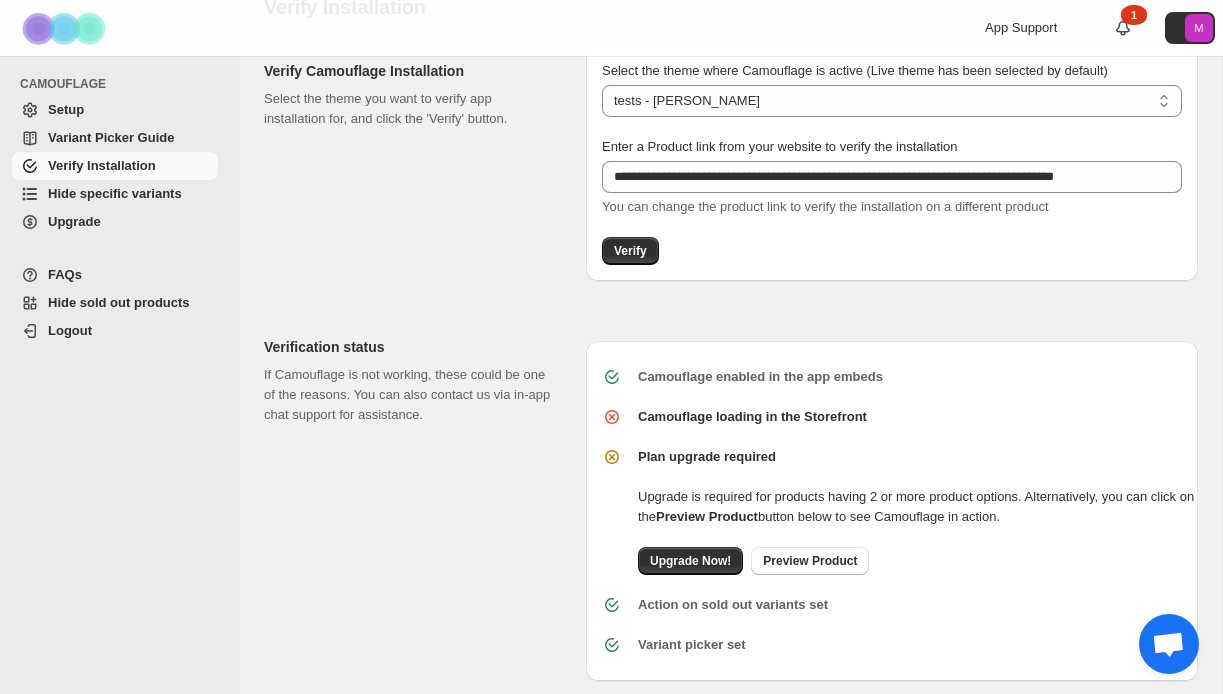 scroll, scrollTop: 114, scrollLeft: 0, axis: vertical 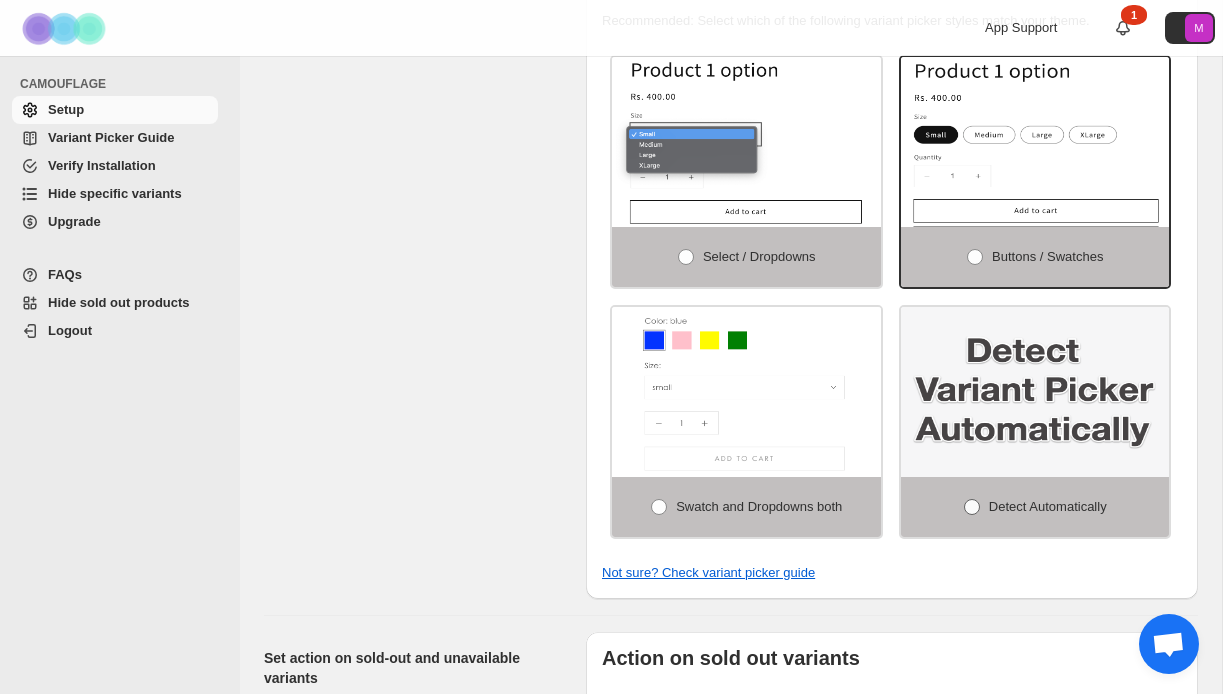 click at bounding box center (972, 507) 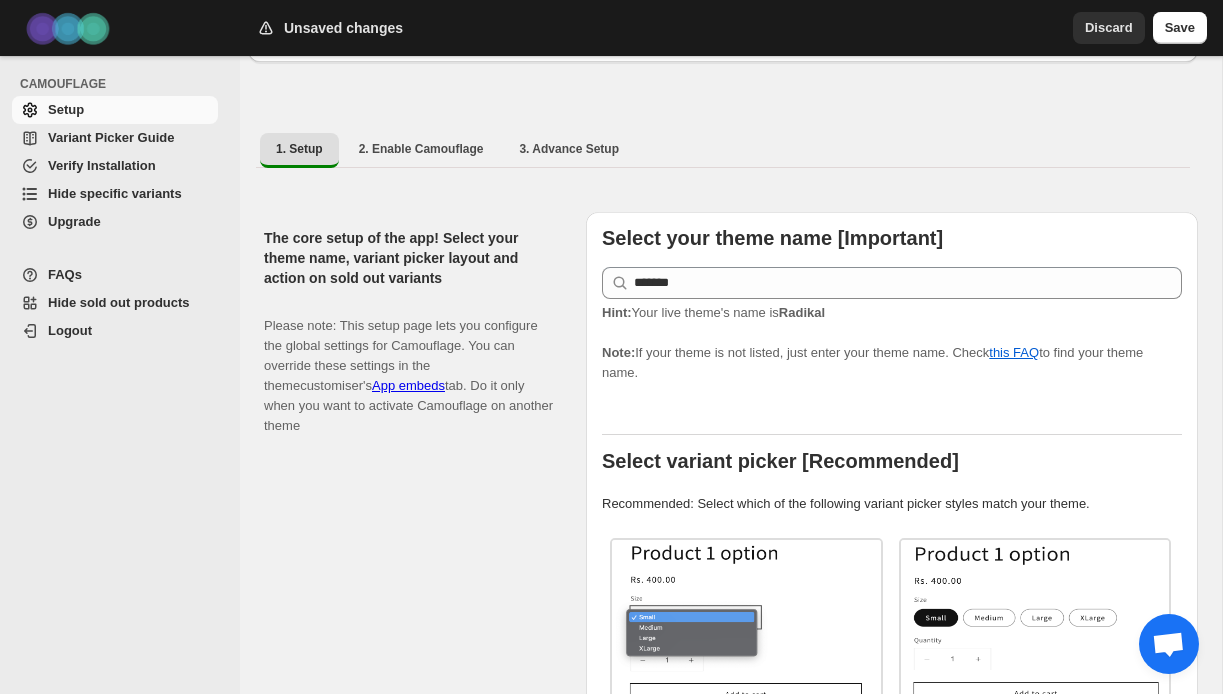 scroll, scrollTop: 283, scrollLeft: 0, axis: vertical 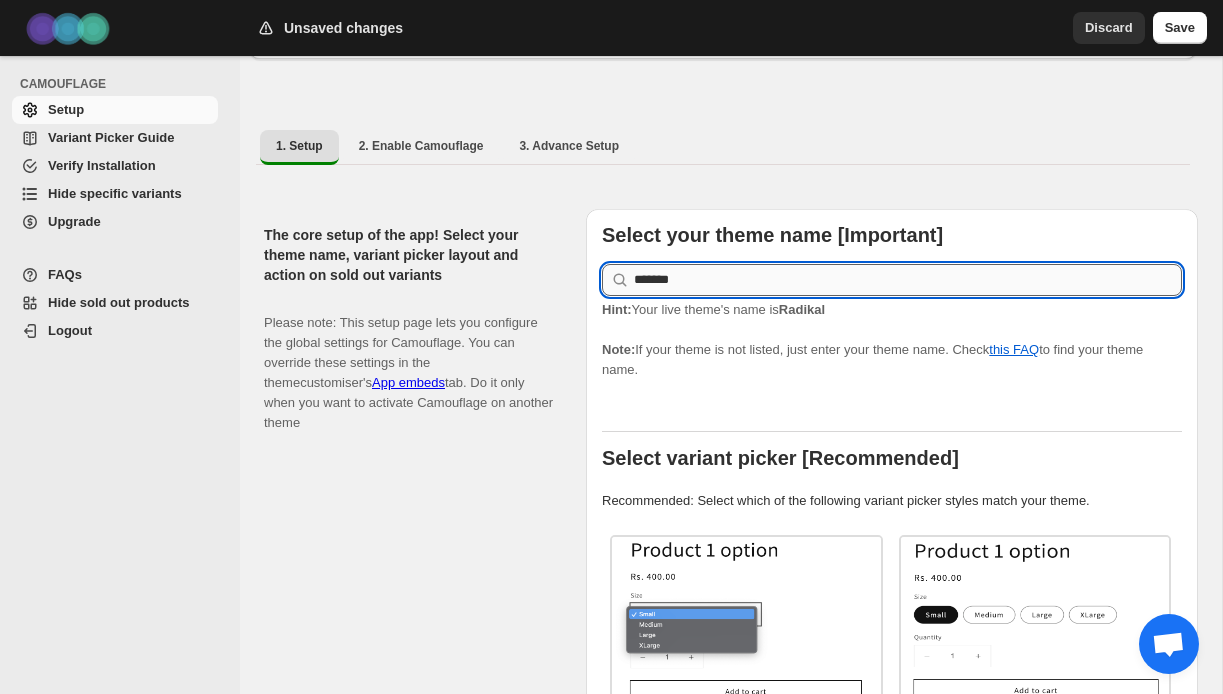 click on "*******" at bounding box center [908, 280] 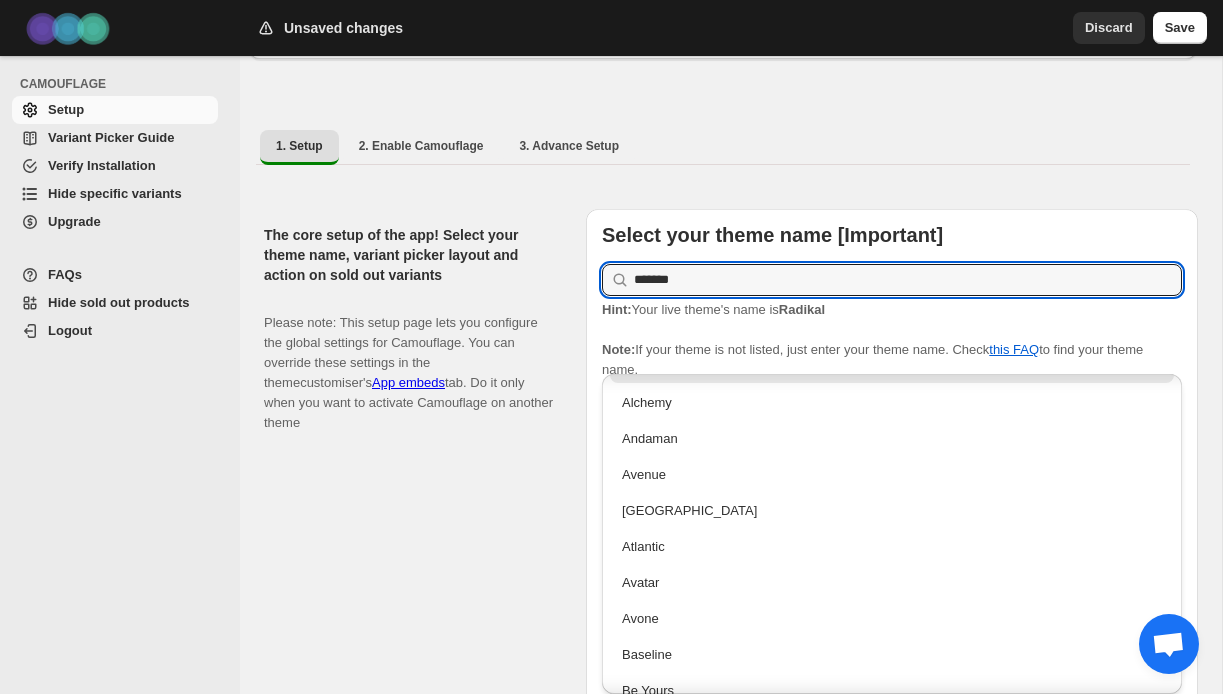 scroll, scrollTop: 0, scrollLeft: 0, axis: both 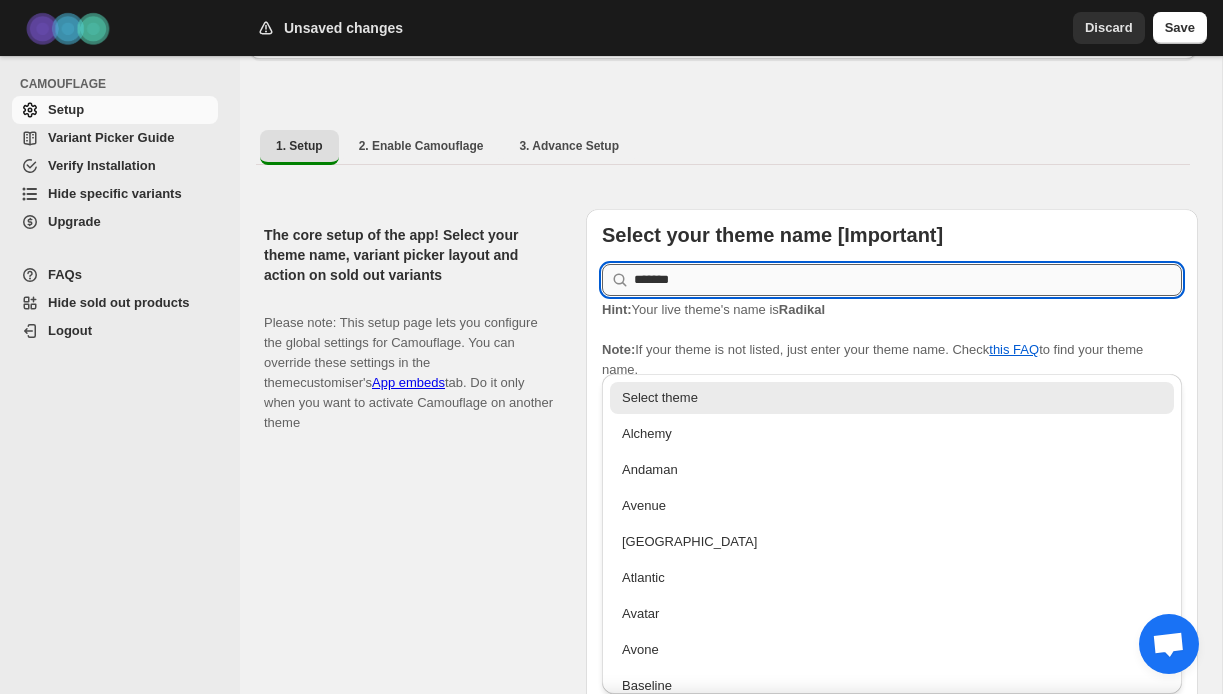 click on "*******" at bounding box center [908, 280] 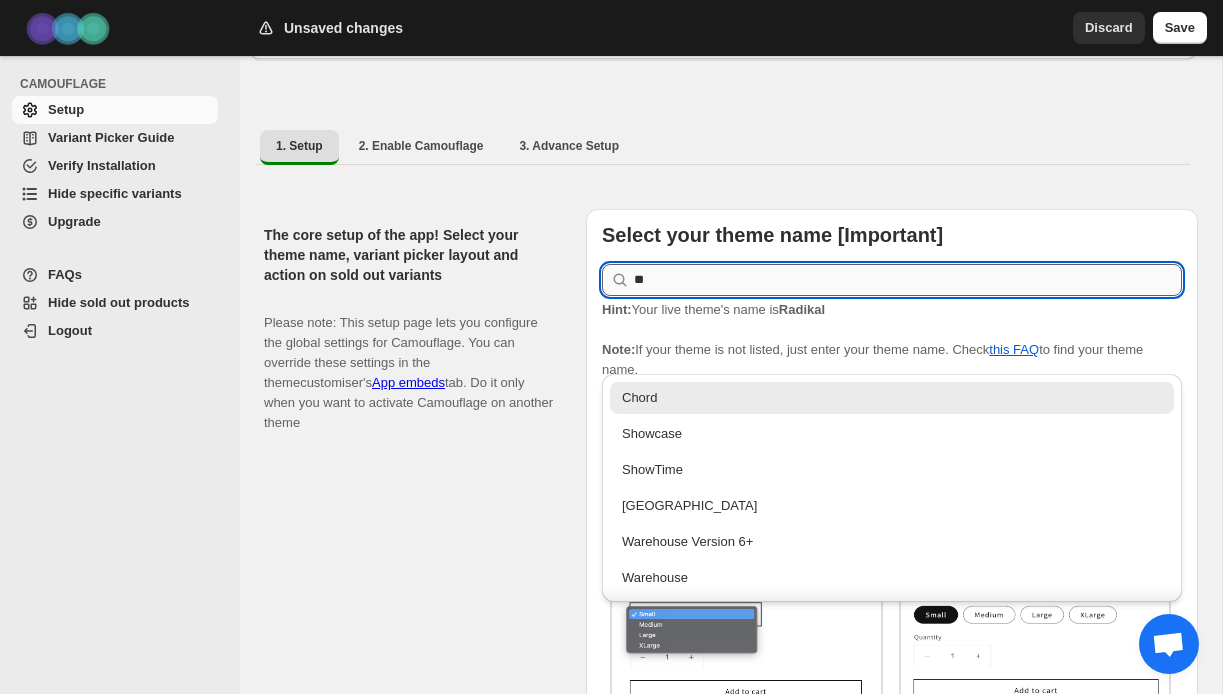 type on "*" 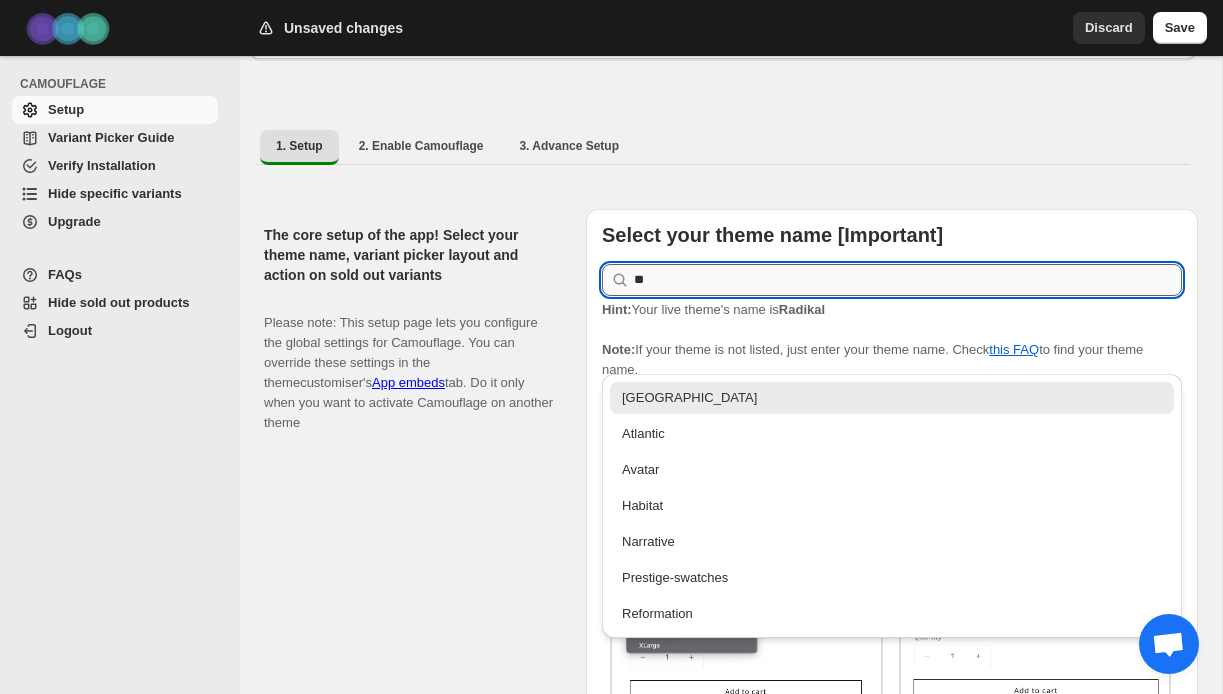 type on "*" 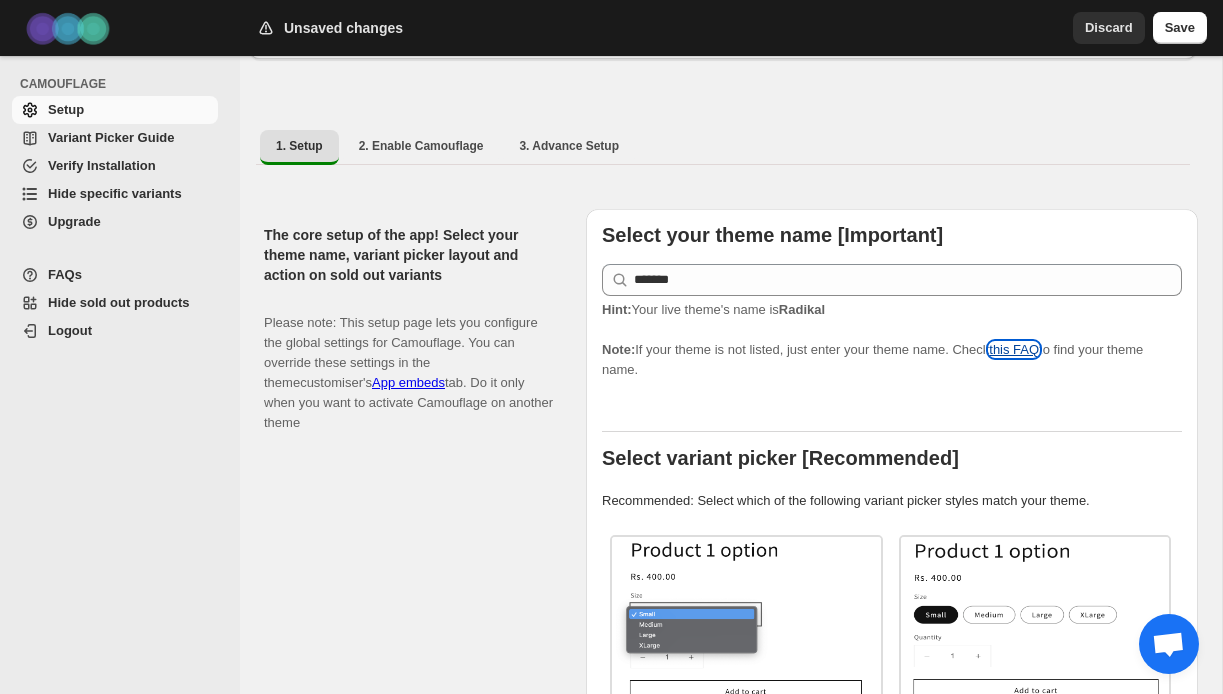 click on "this FAQ" at bounding box center [1014, 349] 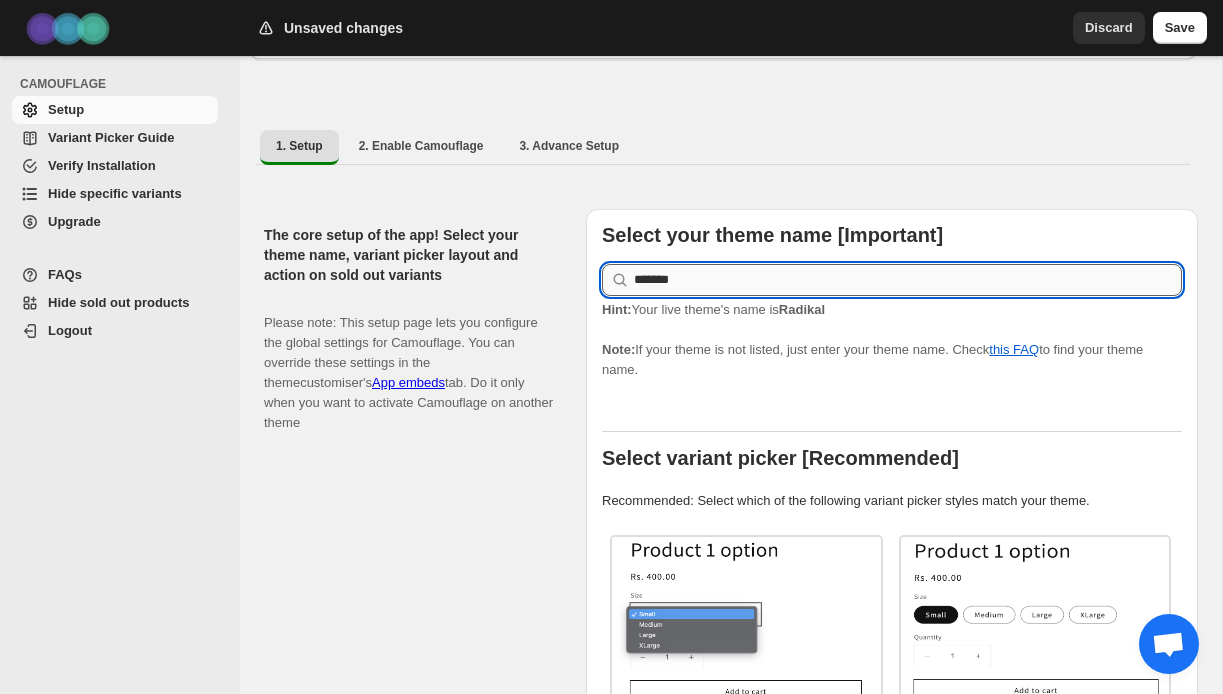 click on "*******" at bounding box center (908, 280) 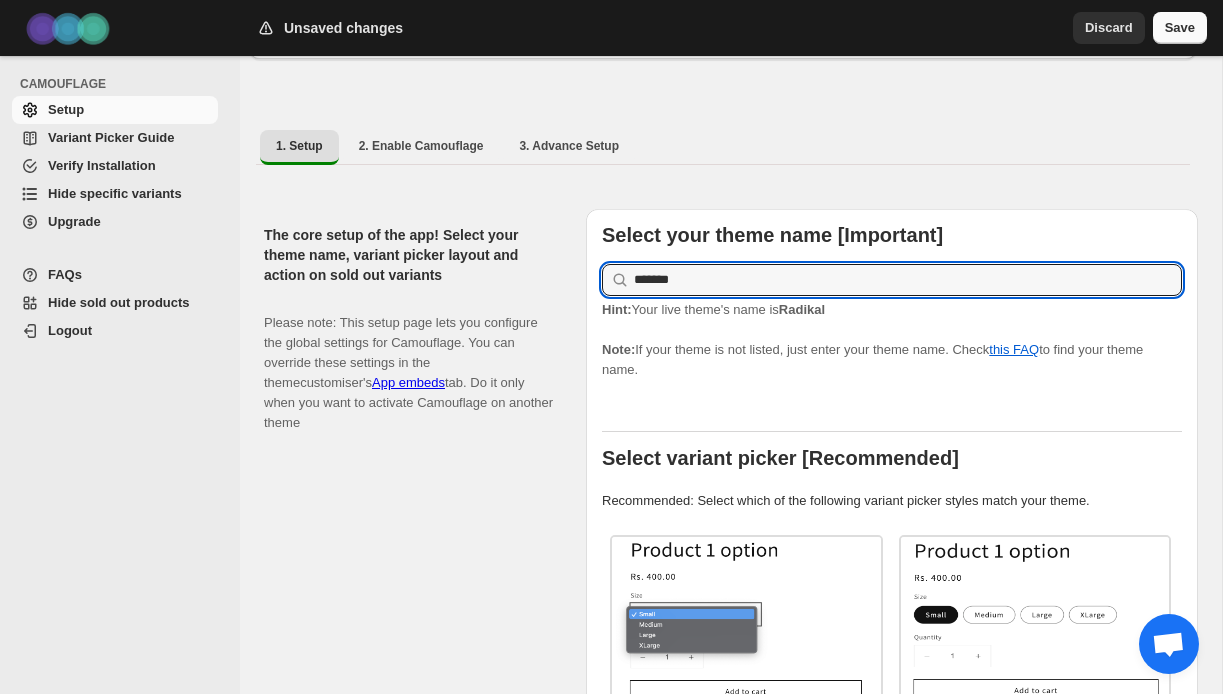 type on "*******" 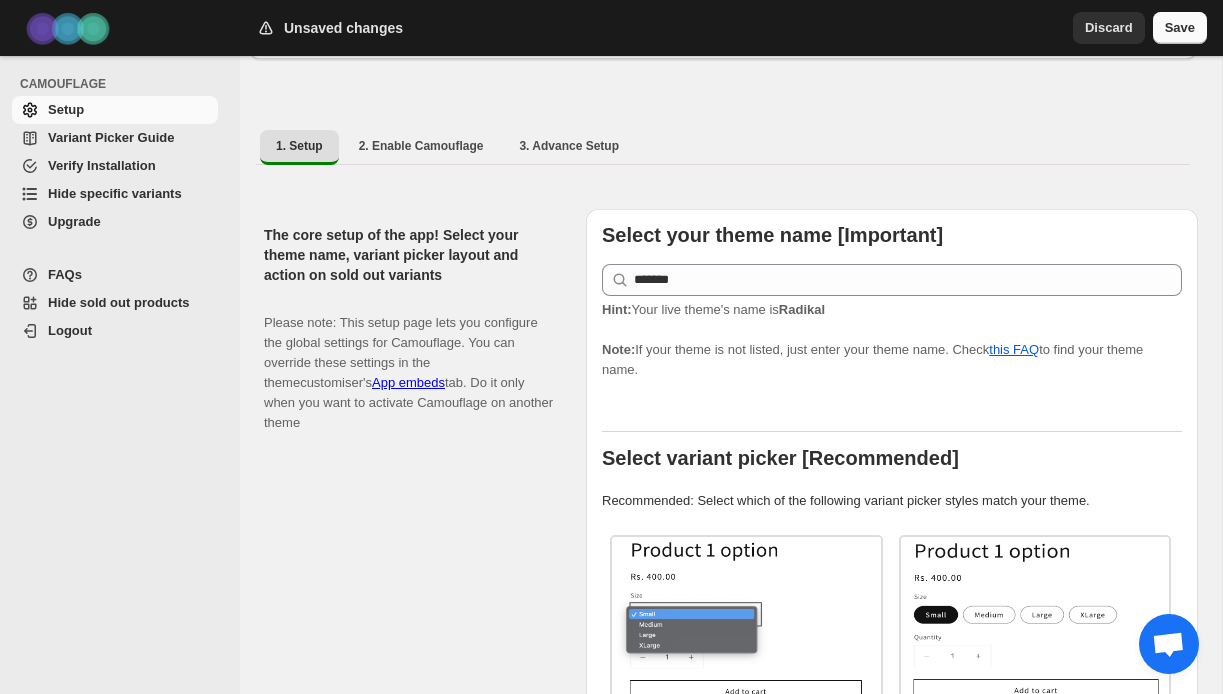 click on "Save" at bounding box center [1180, 28] 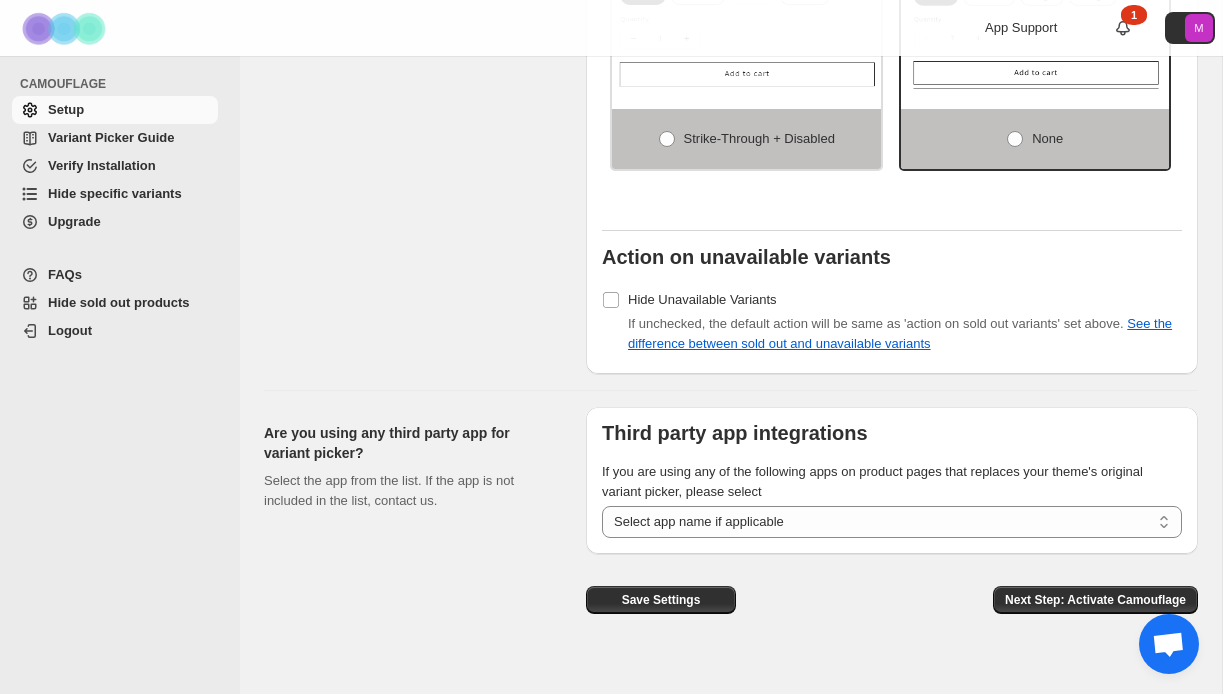 scroll, scrollTop: 1821, scrollLeft: 0, axis: vertical 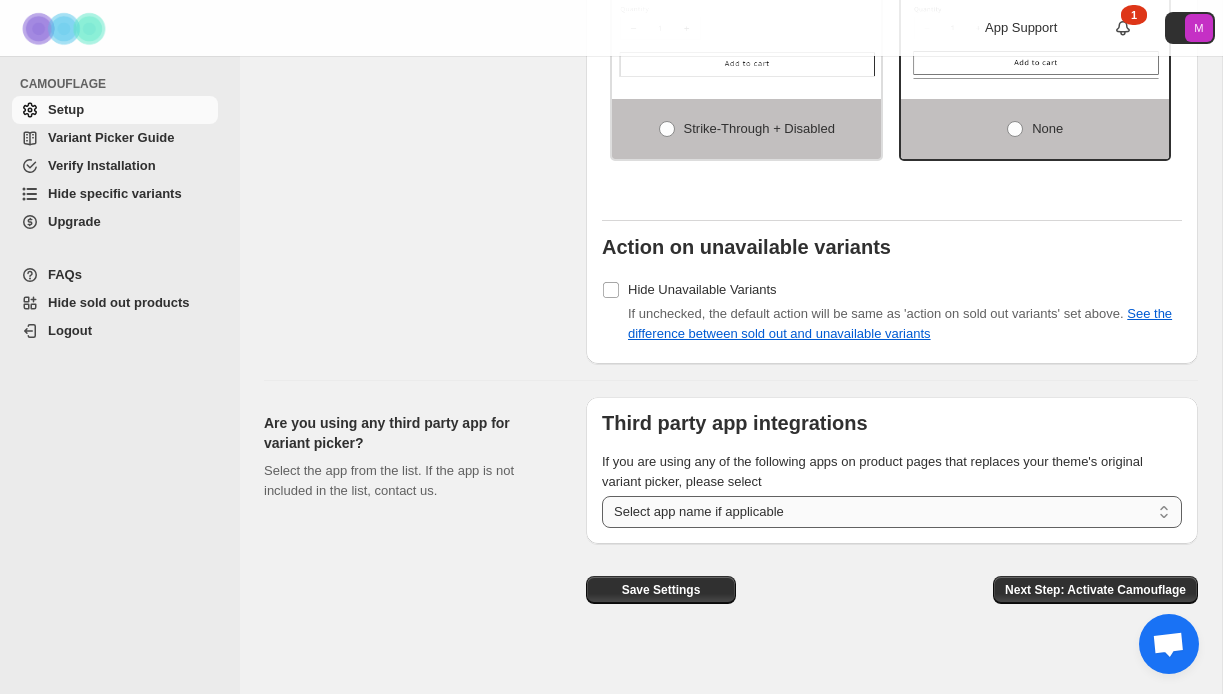 click on "**********" at bounding box center (892, 512) 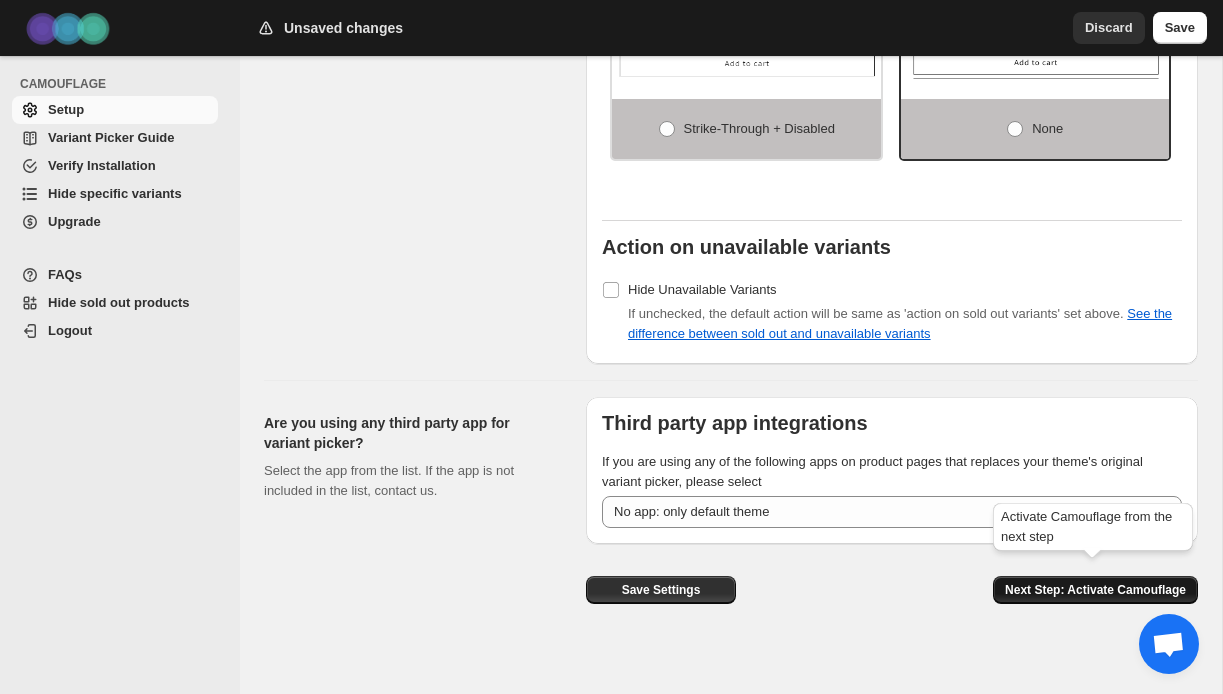 click on "Next Step: Activate Camouflage" at bounding box center [1095, 590] 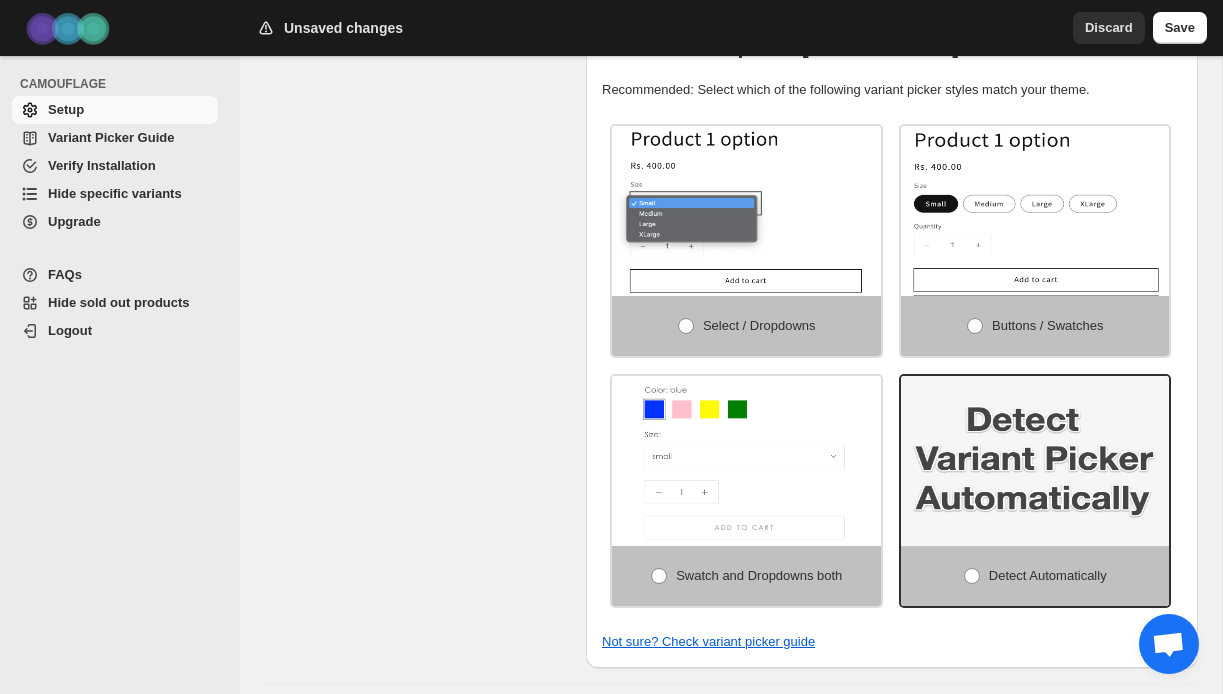 select on "**********" 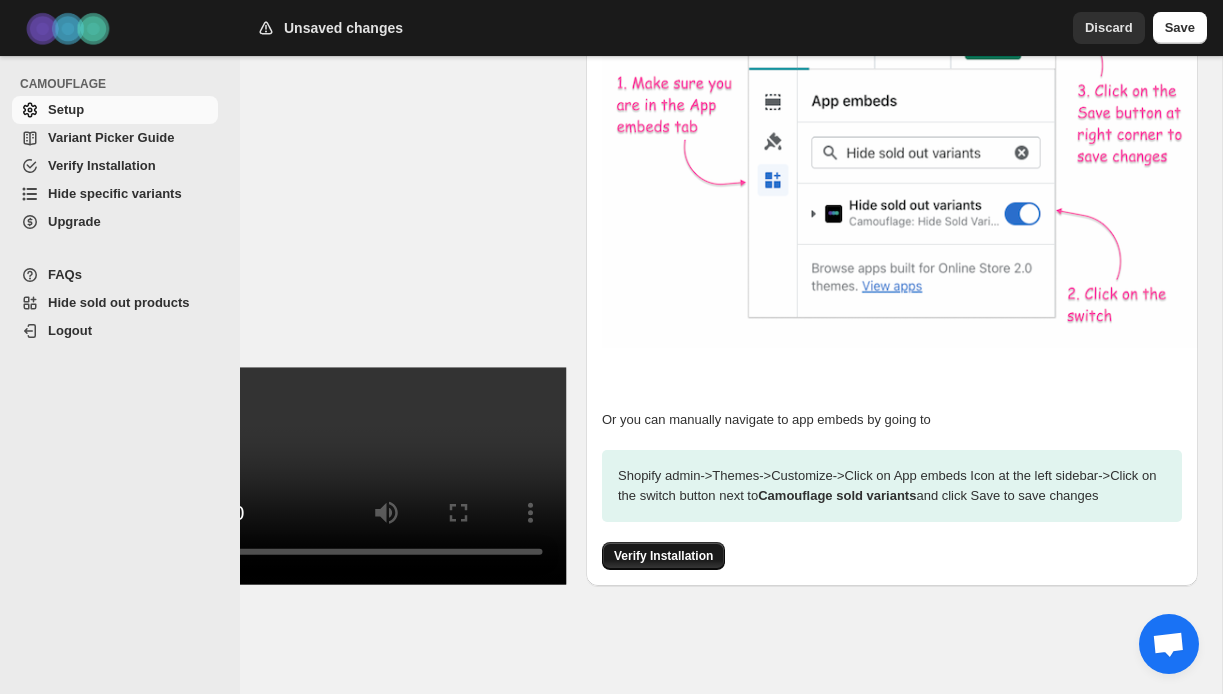 click on "Verify Installation" at bounding box center [663, 556] 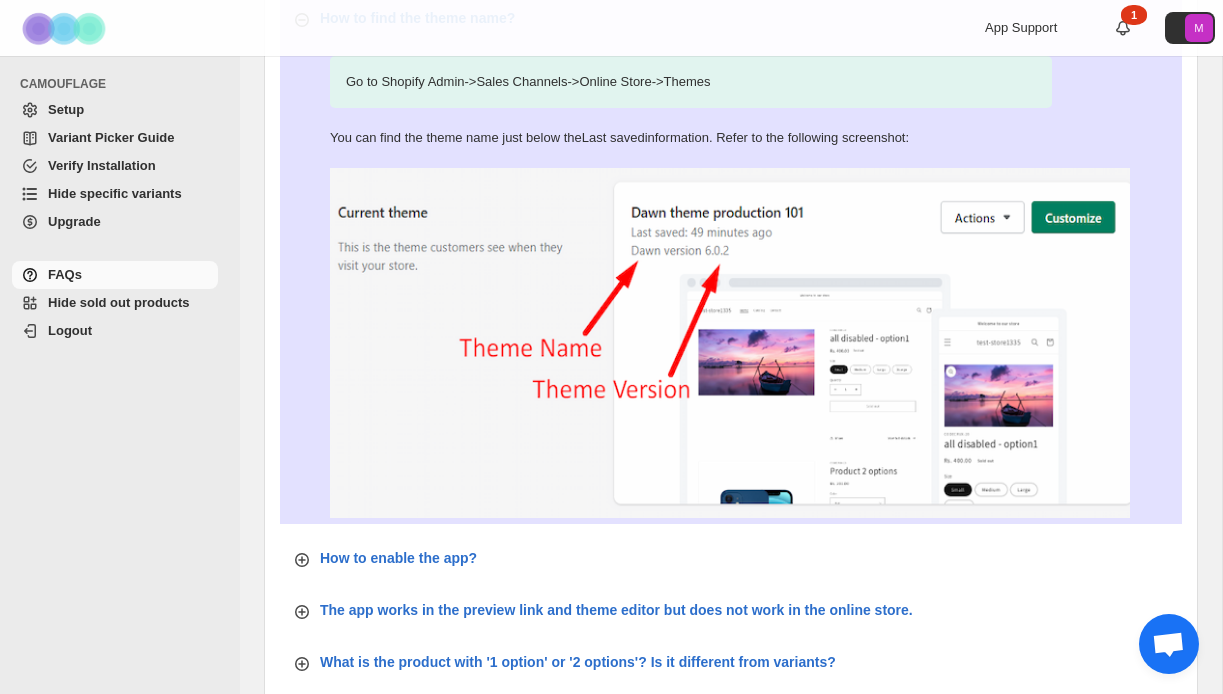 scroll, scrollTop: 64, scrollLeft: 0, axis: vertical 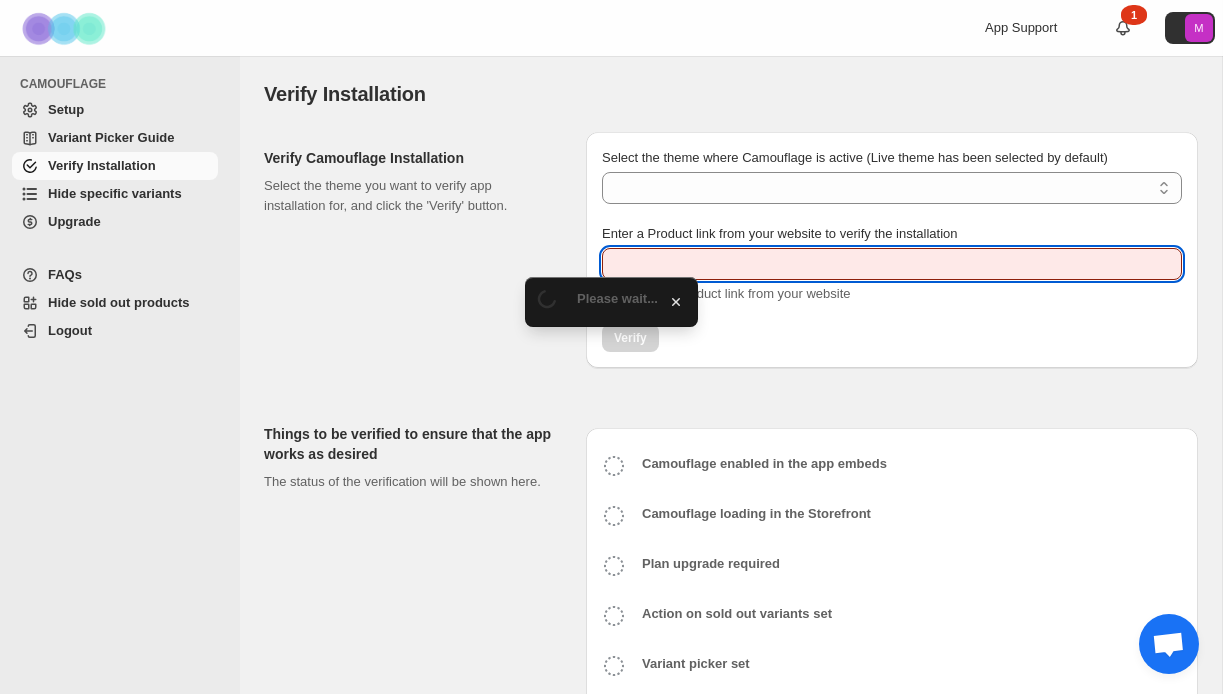 click on "Enter a Product link from your website to verify the installation" at bounding box center (892, 264) 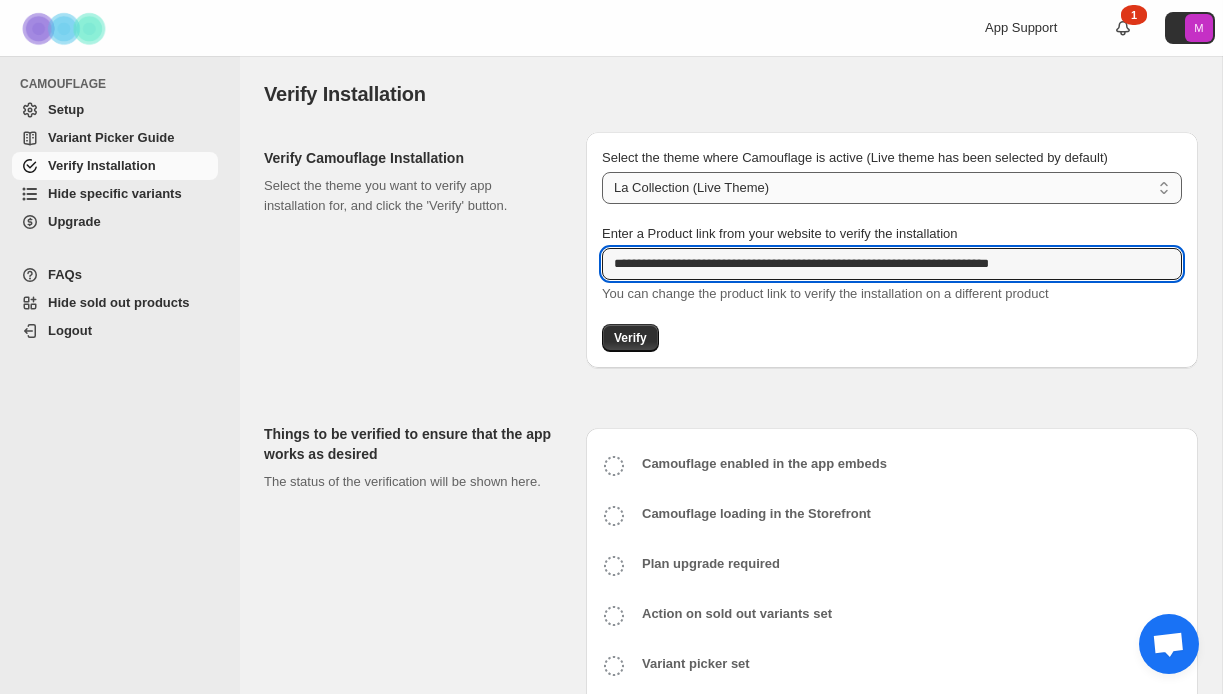 click on "**********" at bounding box center (892, 188) 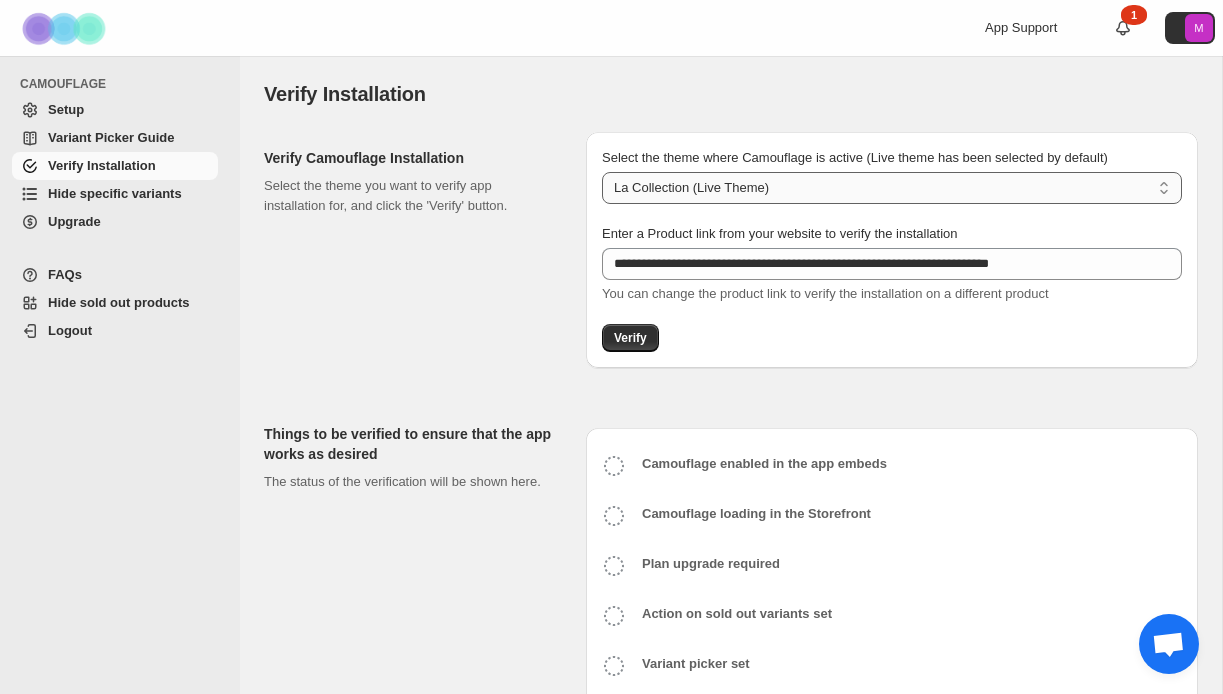 select on "**********" 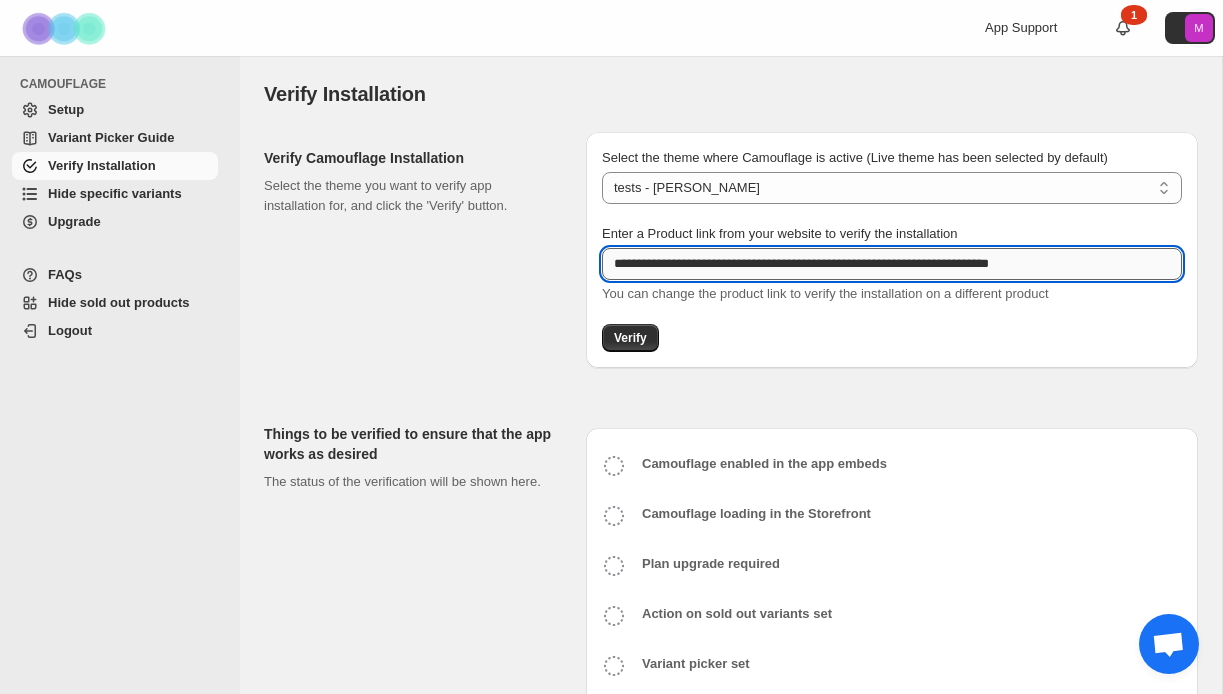 click on "**********" at bounding box center [892, 264] 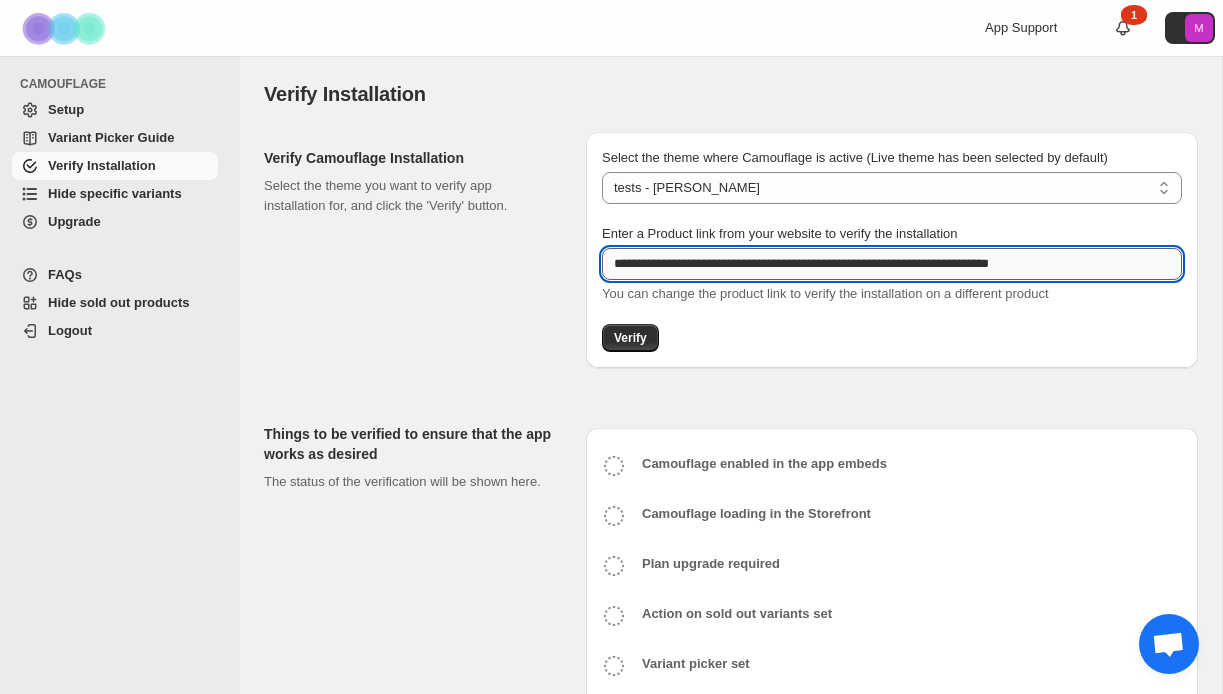 paste on "**********" 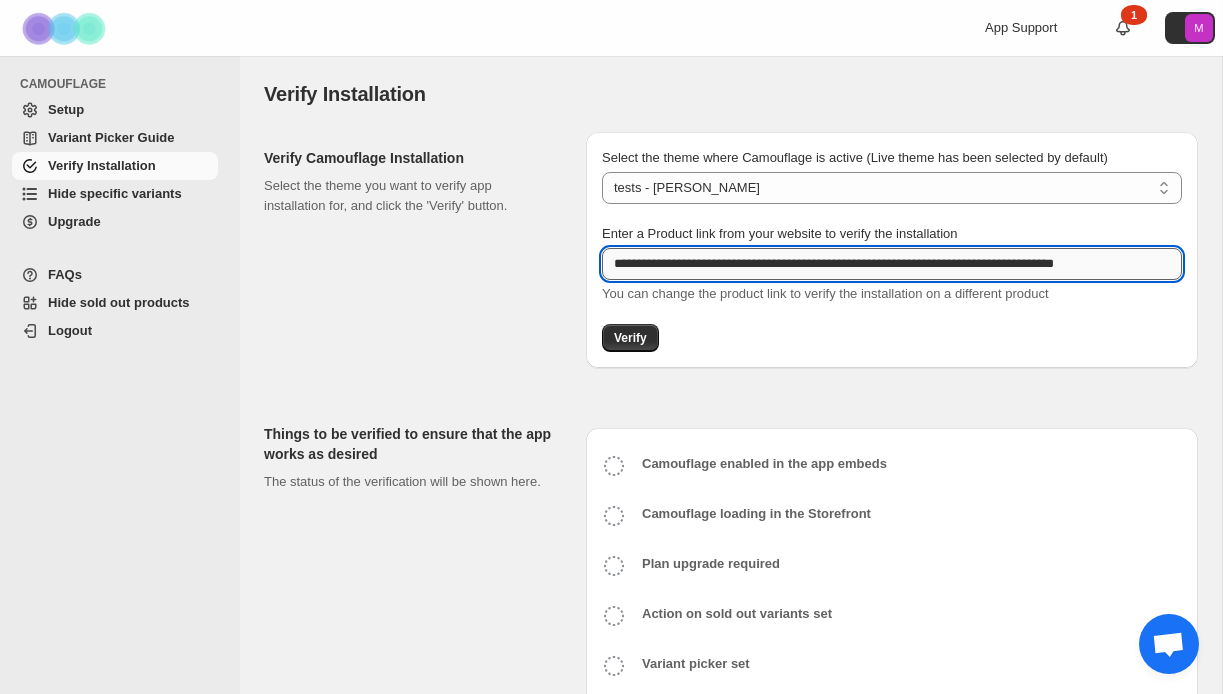 scroll, scrollTop: 0, scrollLeft: 9, axis: horizontal 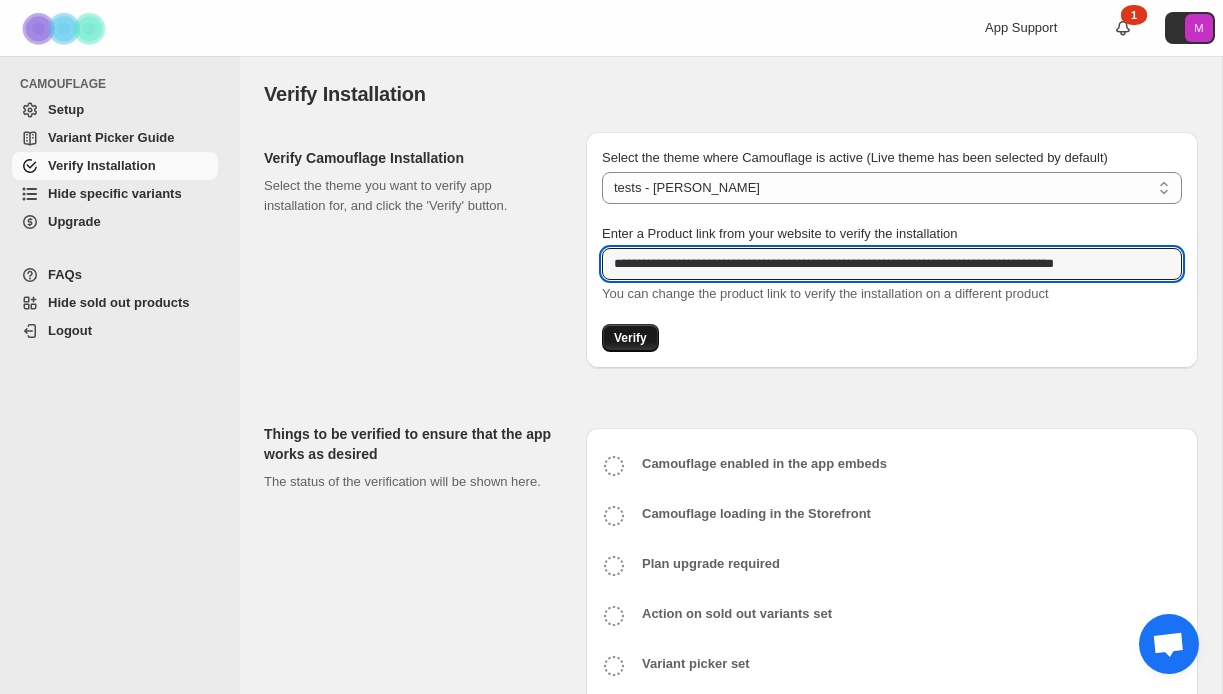 type on "**********" 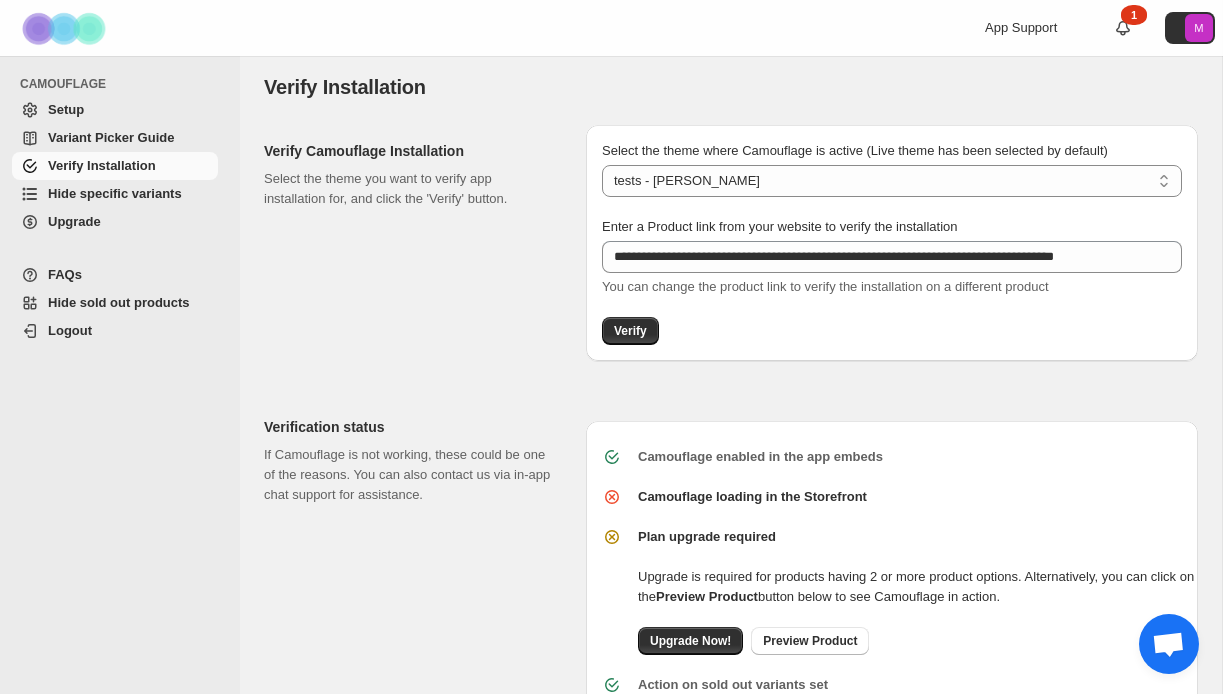 scroll, scrollTop: 0, scrollLeft: 0, axis: both 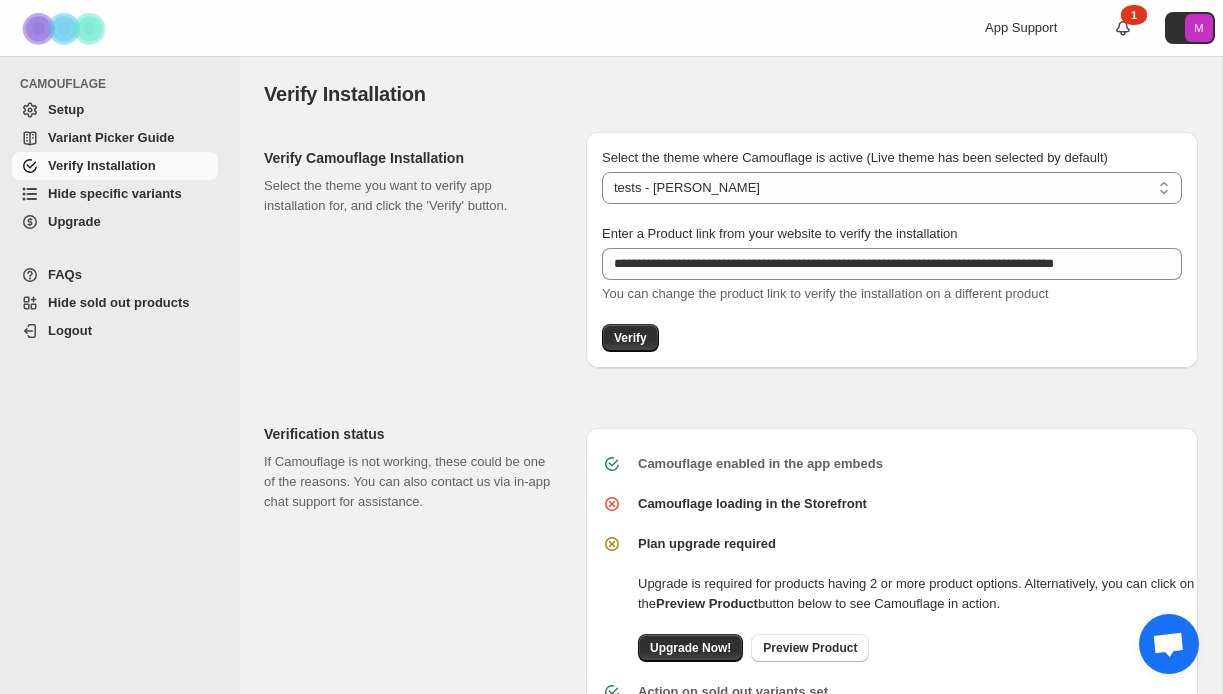 click on "FAQs" at bounding box center (65, 274) 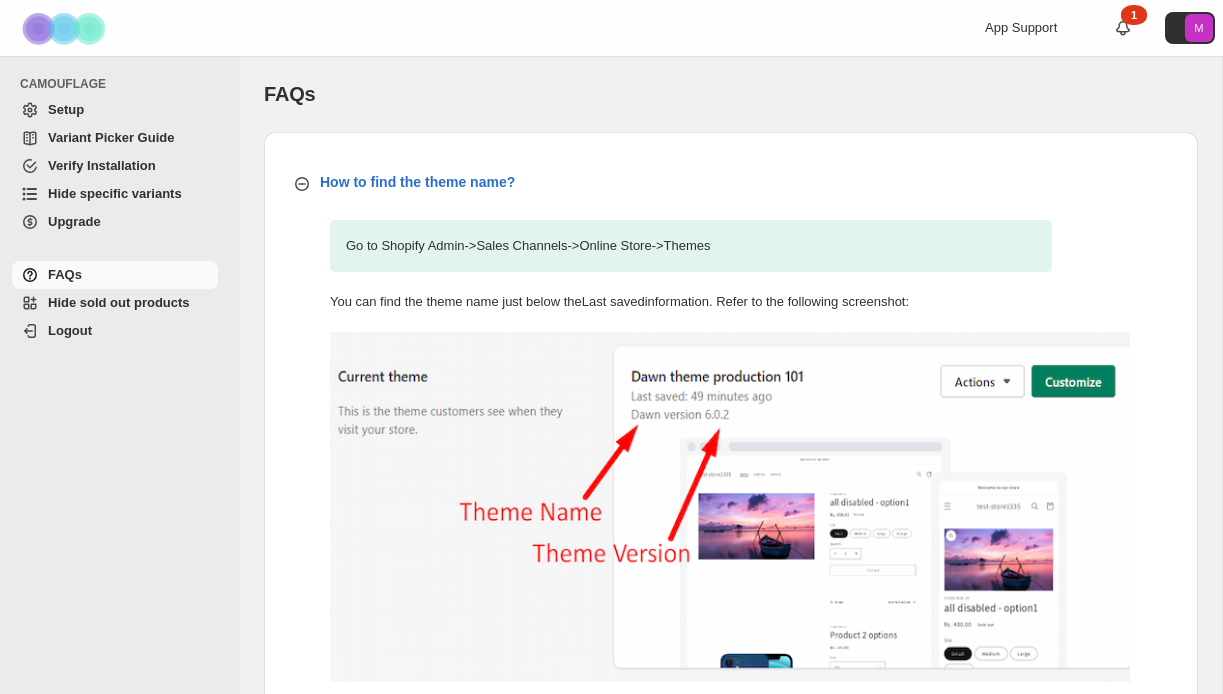 scroll, scrollTop: 0, scrollLeft: 0, axis: both 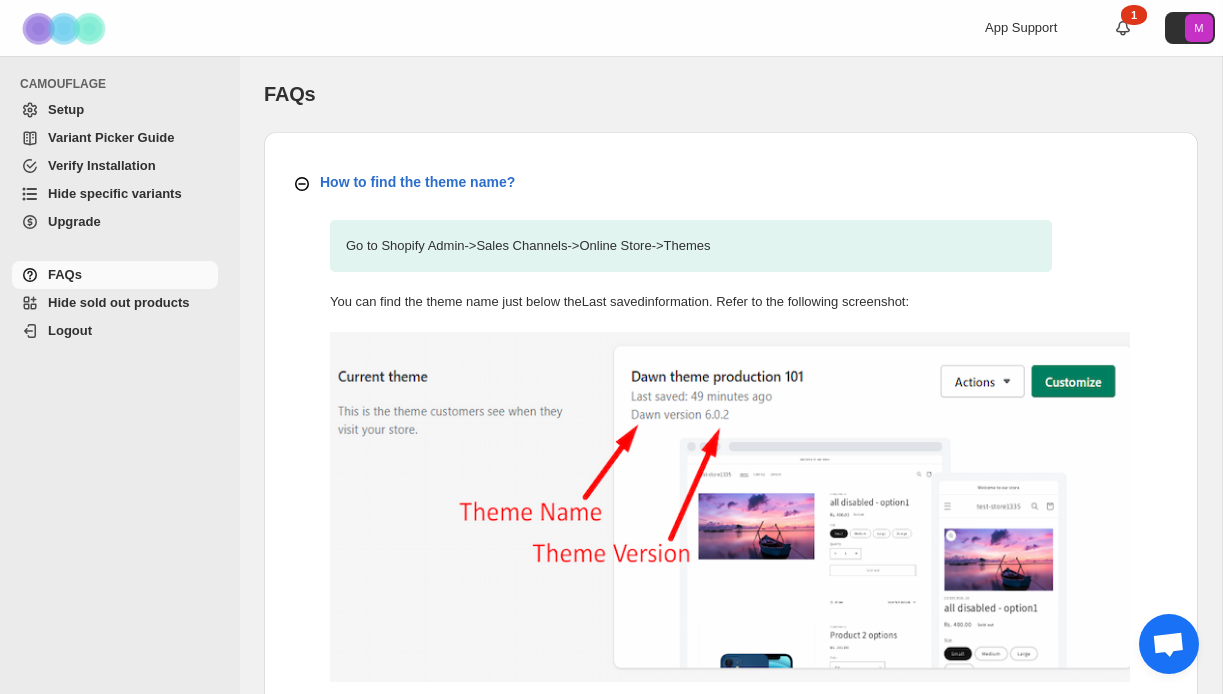 click 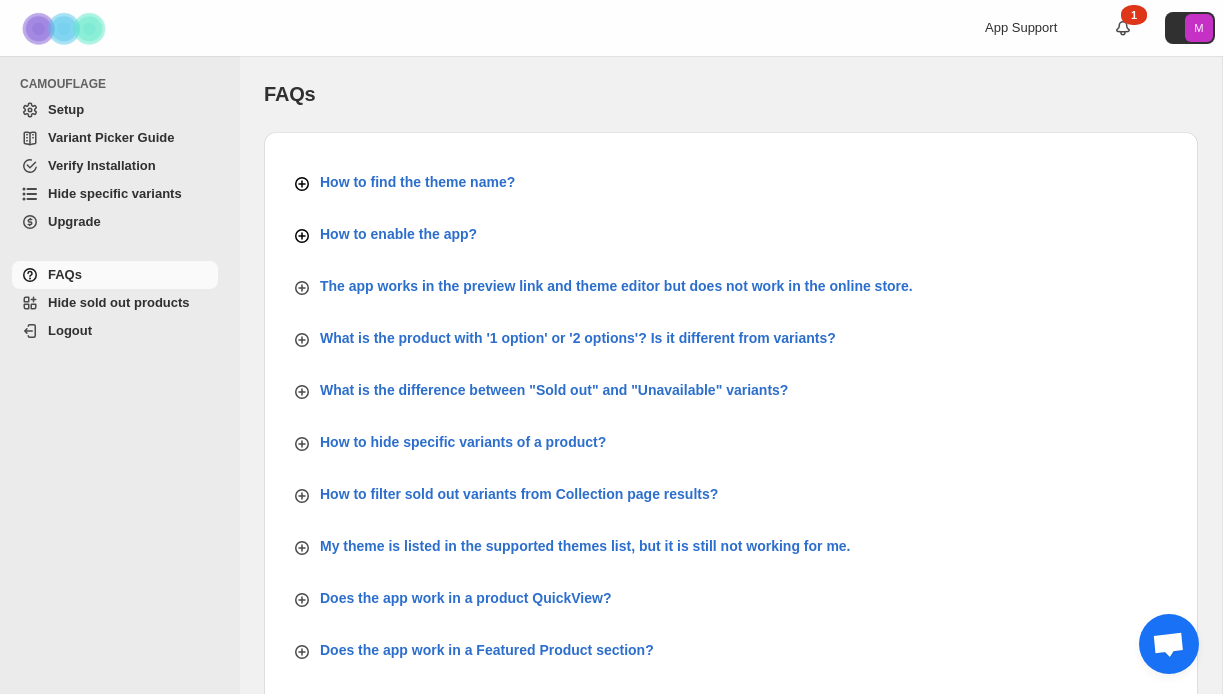 click 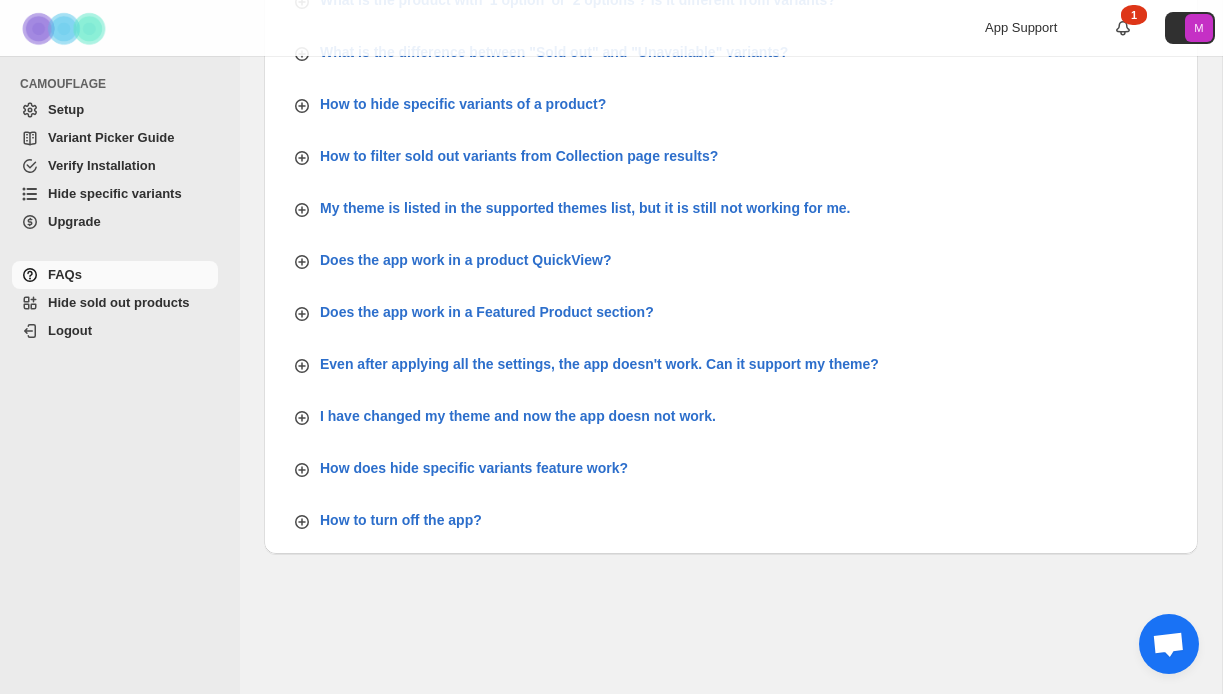 scroll, scrollTop: 1359, scrollLeft: 0, axis: vertical 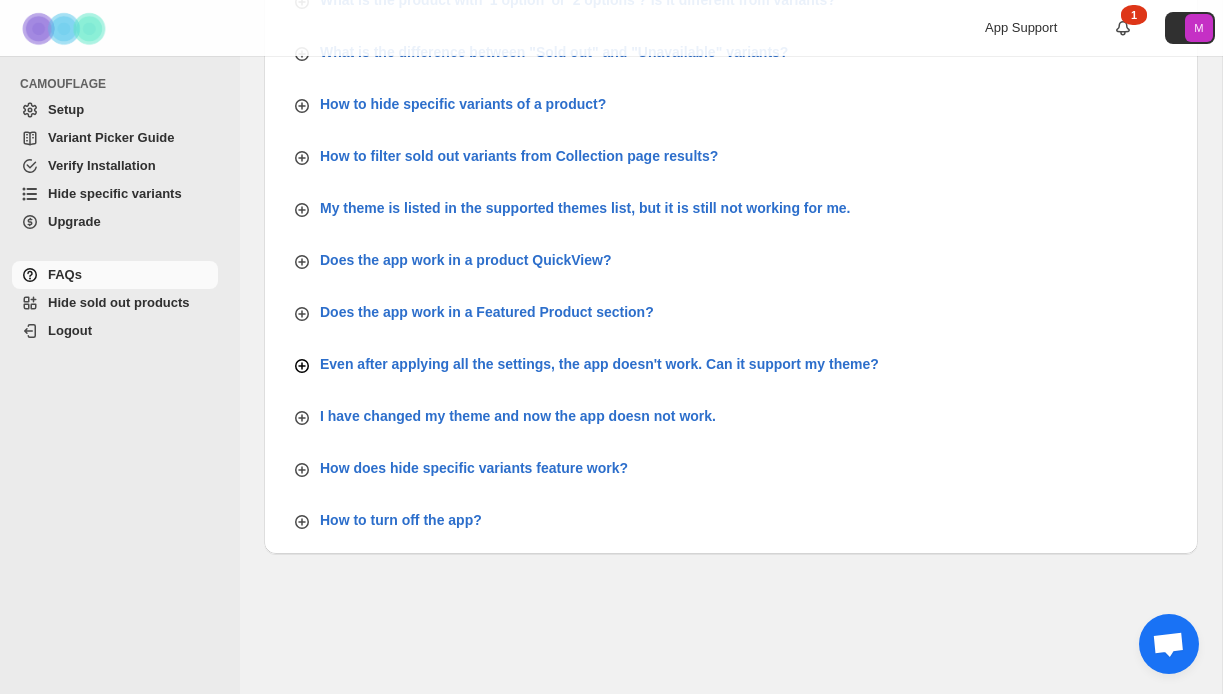 click 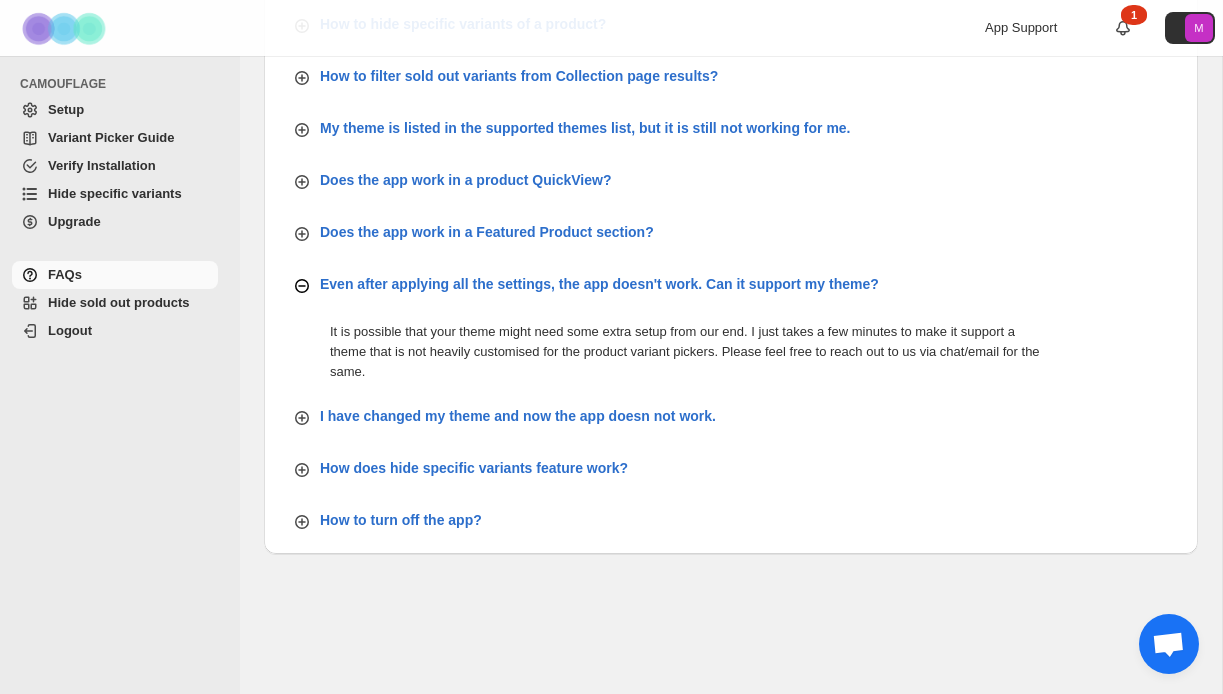 scroll, scrollTop: 1452, scrollLeft: 0, axis: vertical 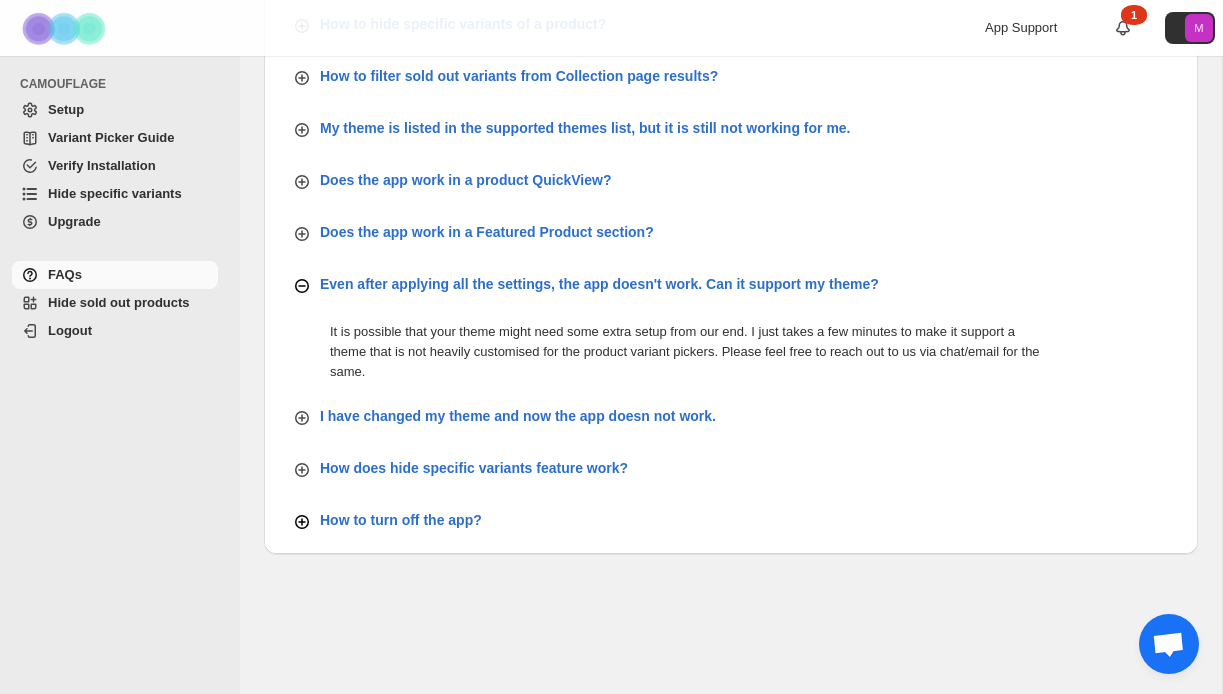 click 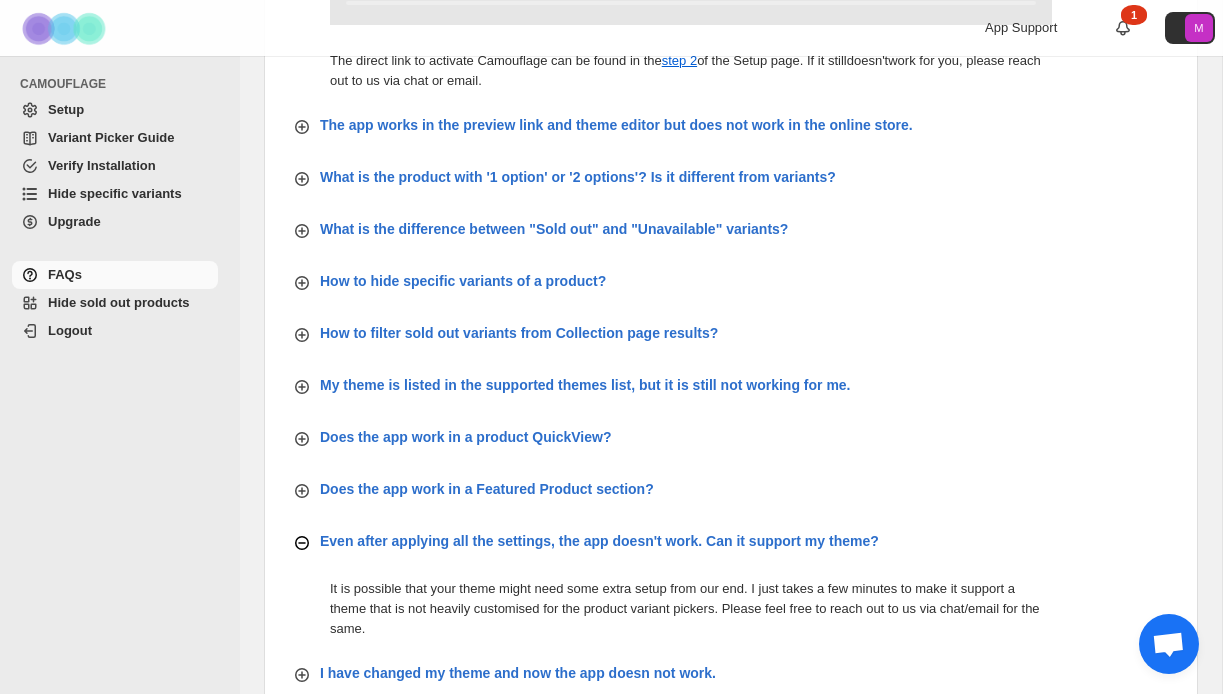 scroll, scrollTop: 1172, scrollLeft: 0, axis: vertical 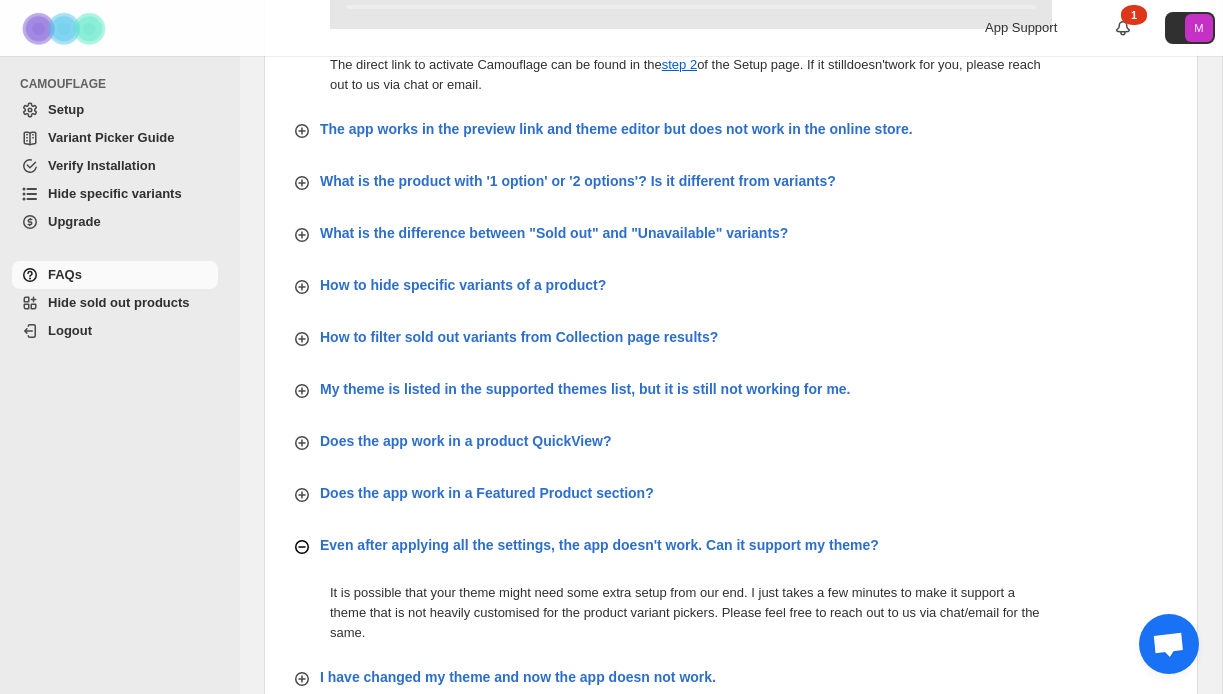 click on "Setup" at bounding box center [66, 109] 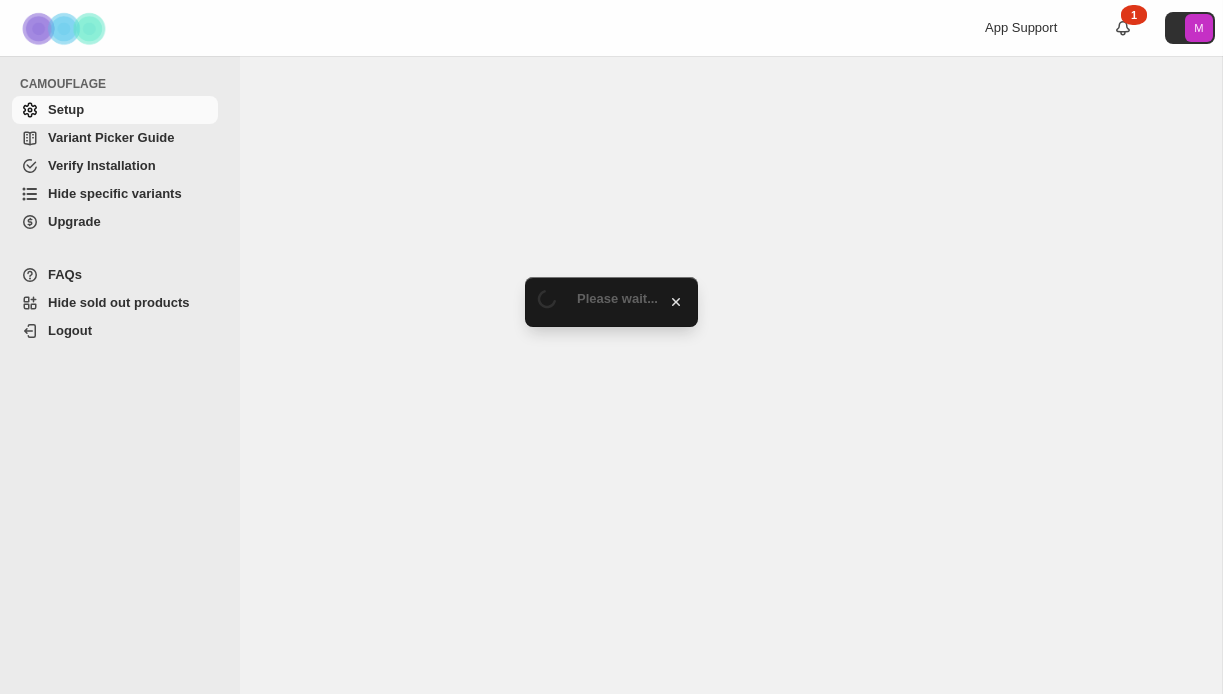 scroll, scrollTop: 0, scrollLeft: 0, axis: both 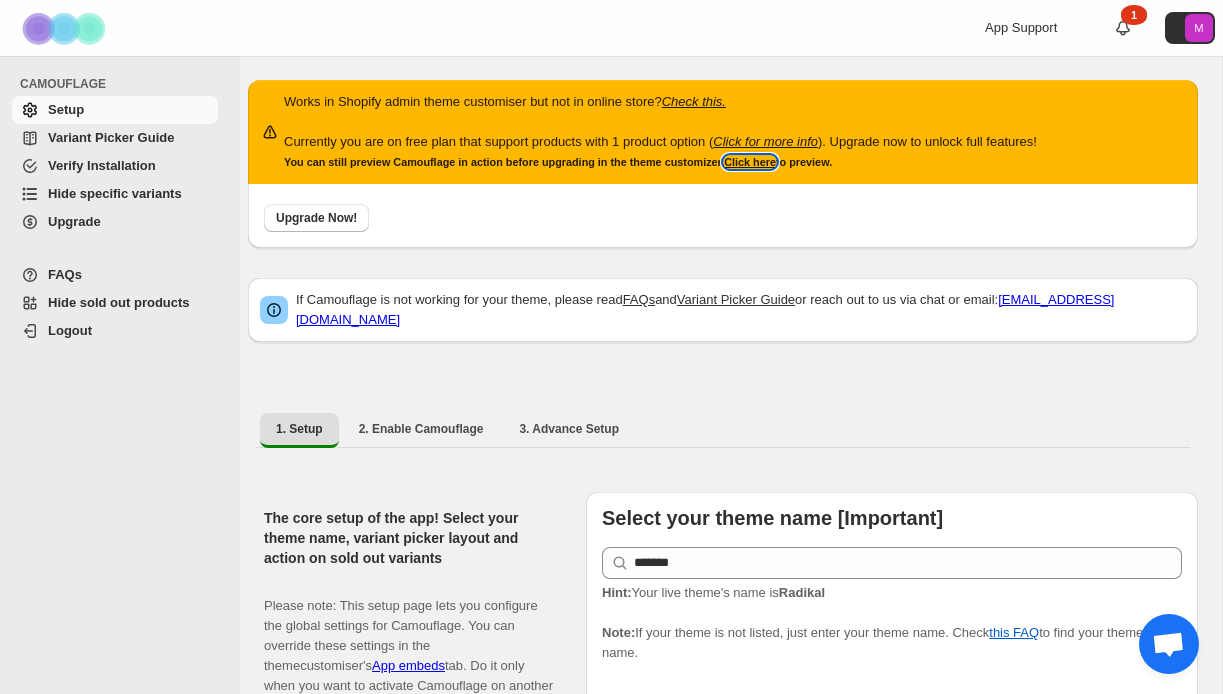 click on "Click here" at bounding box center [750, 162] 